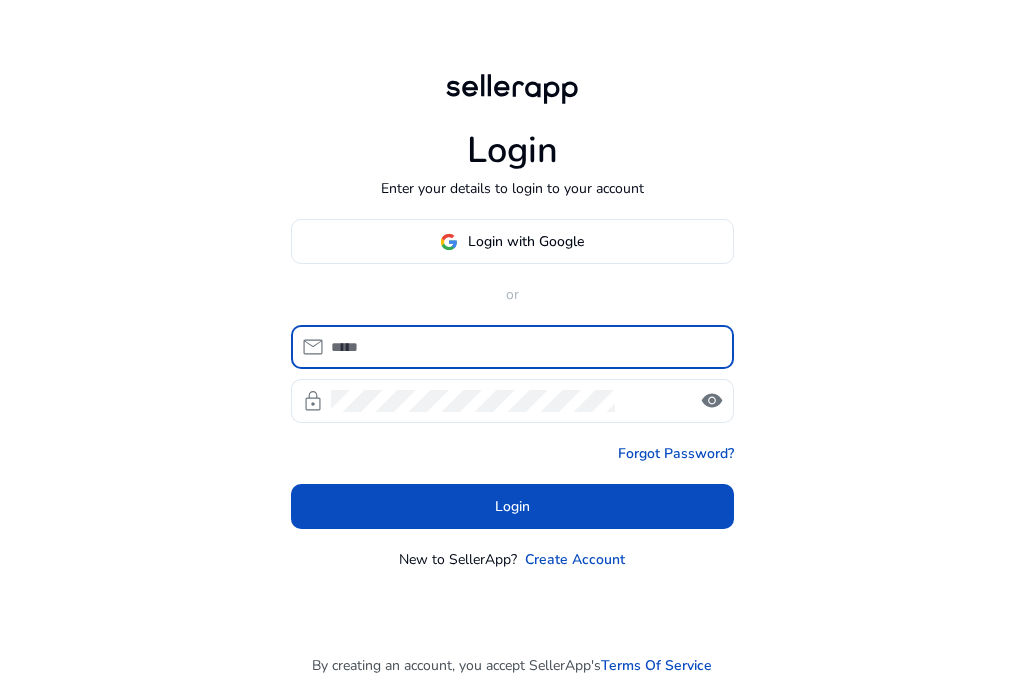 scroll, scrollTop: 0, scrollLeft: 0, axis: both 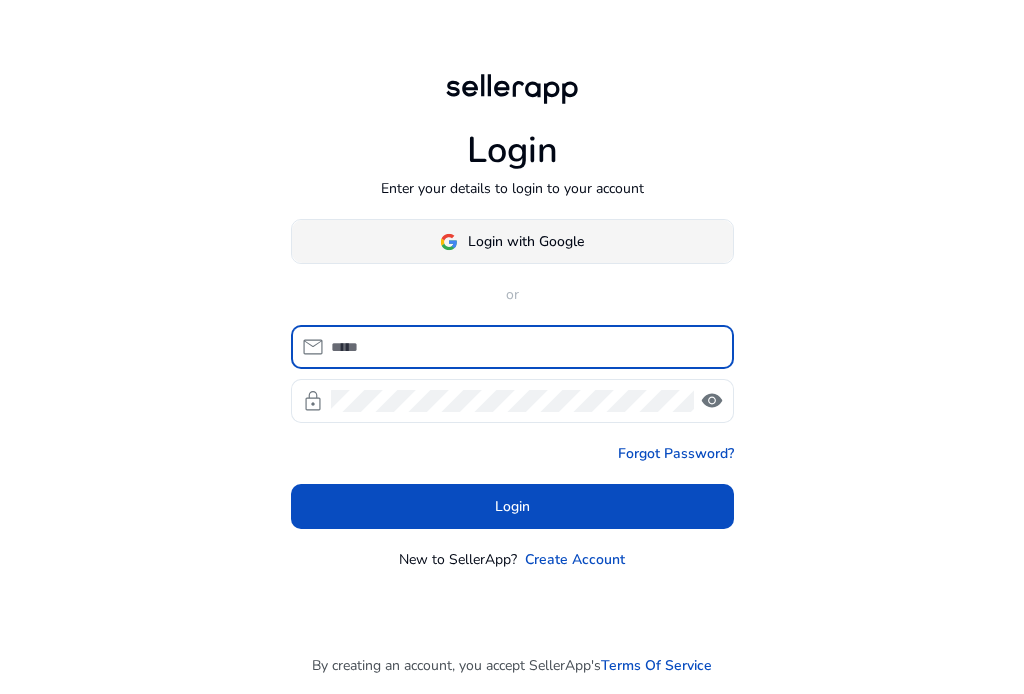 type on "**********" 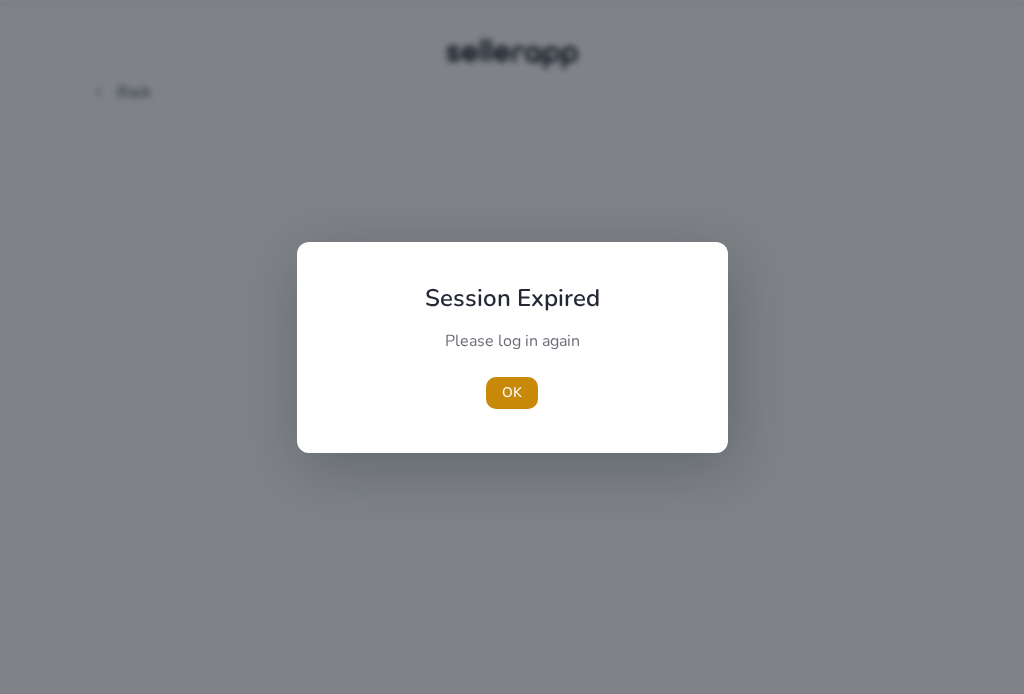 click on "Session Expired Please log in again OK" at bounding box center [512, 347] 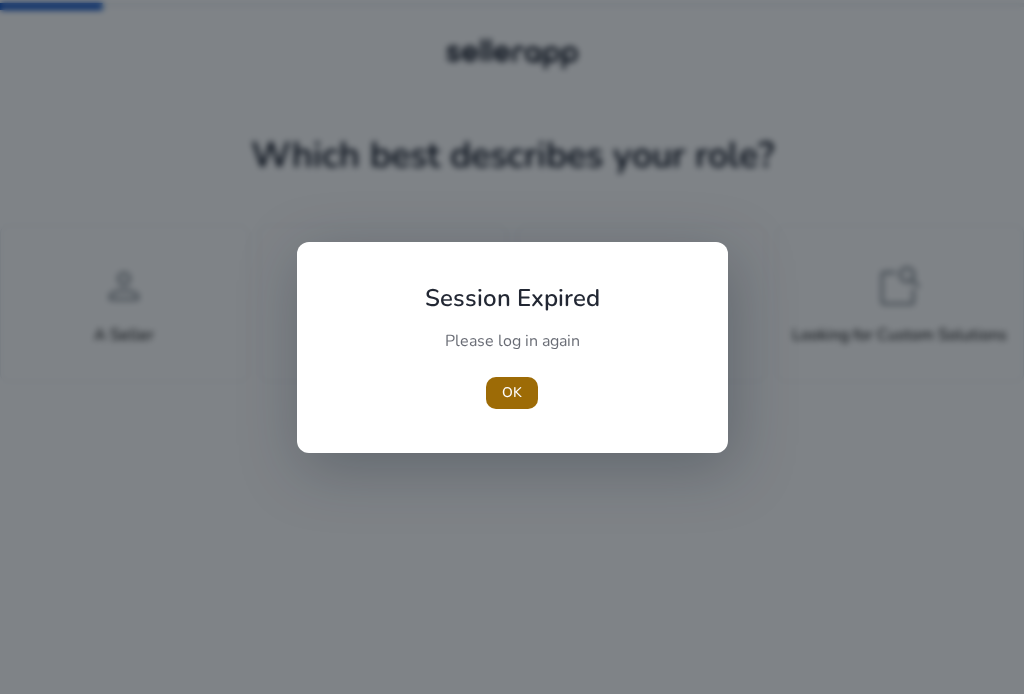 click at bounding box center [512, 393] 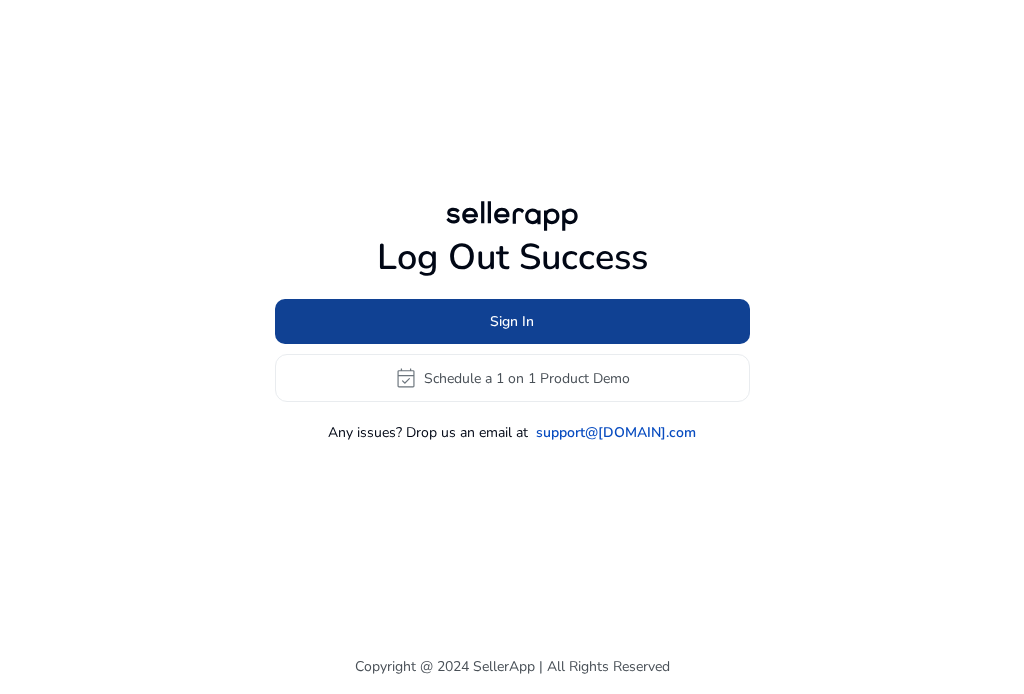 click on "Sign In" 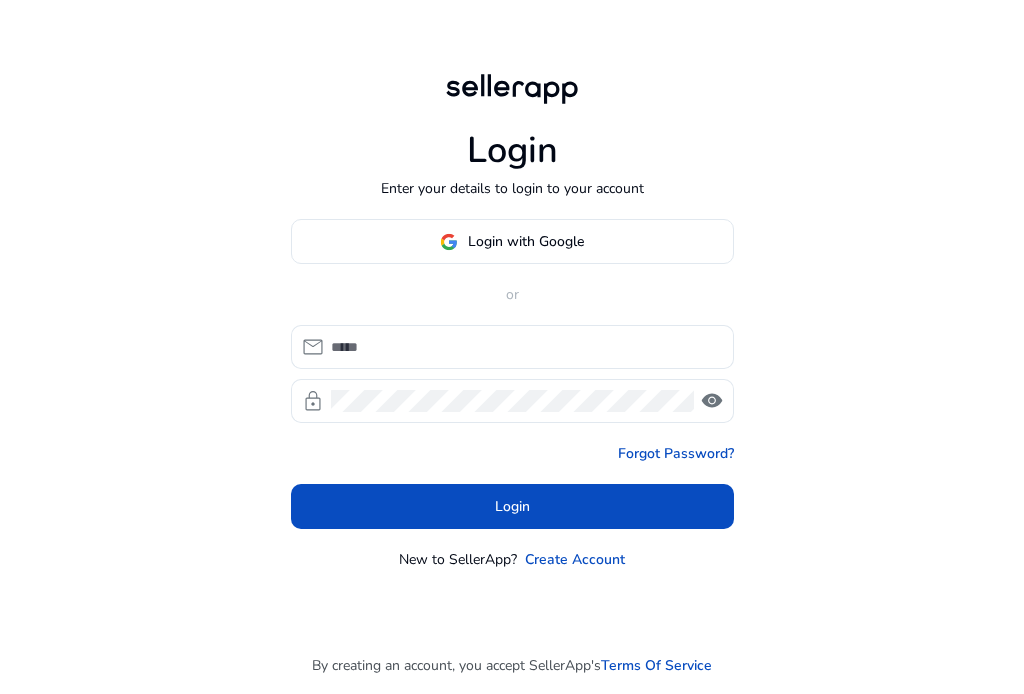 type on "**********" 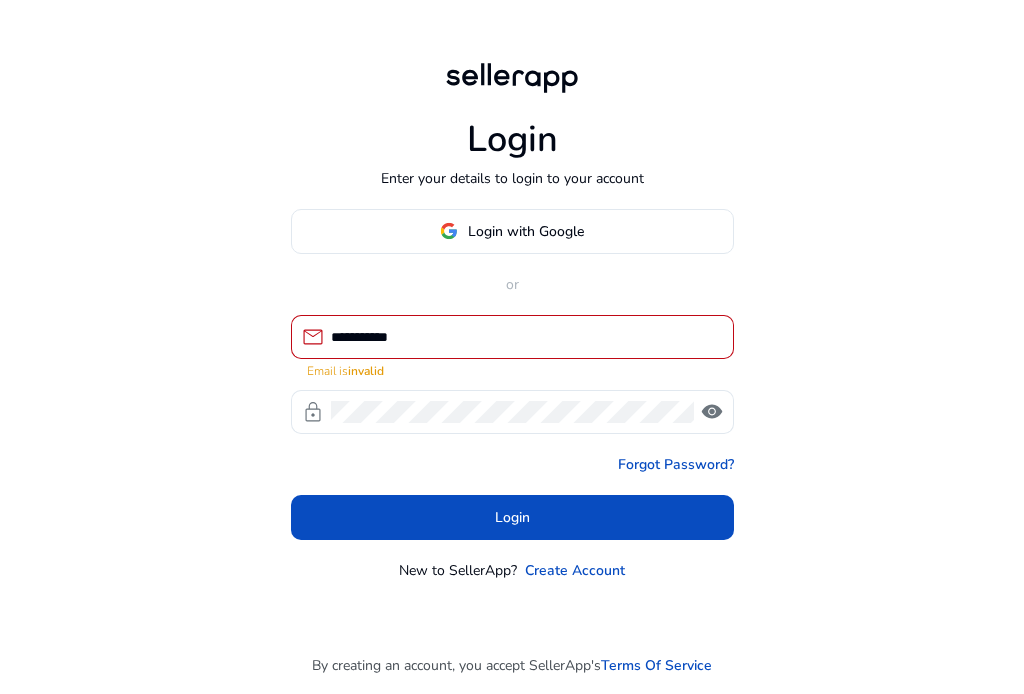 click on "Login with Google" 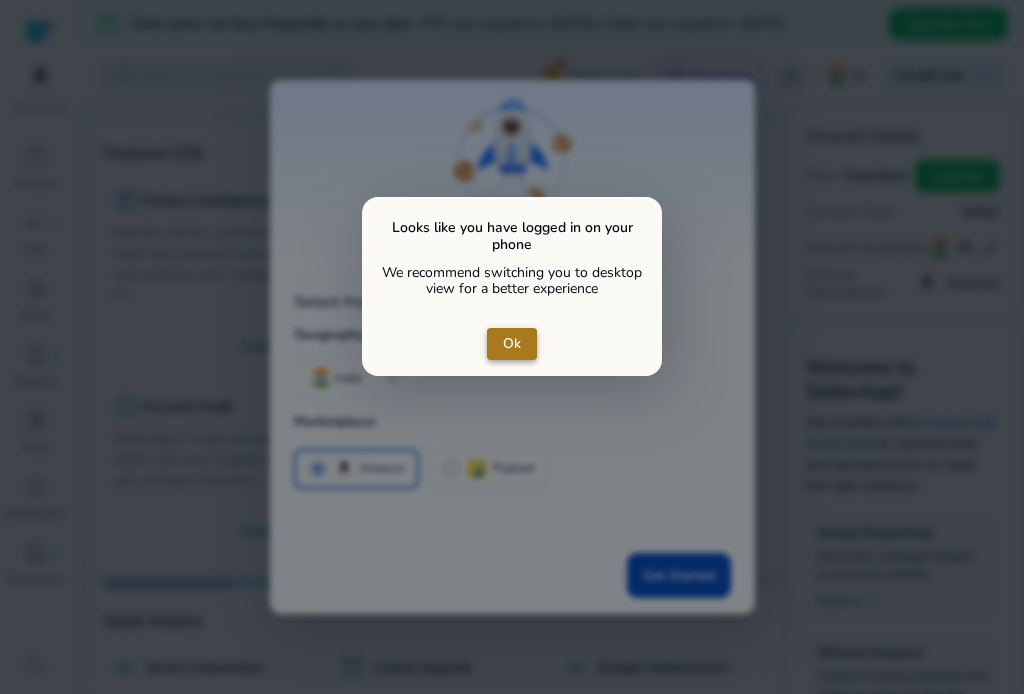 click at bounding box center (512, 344) 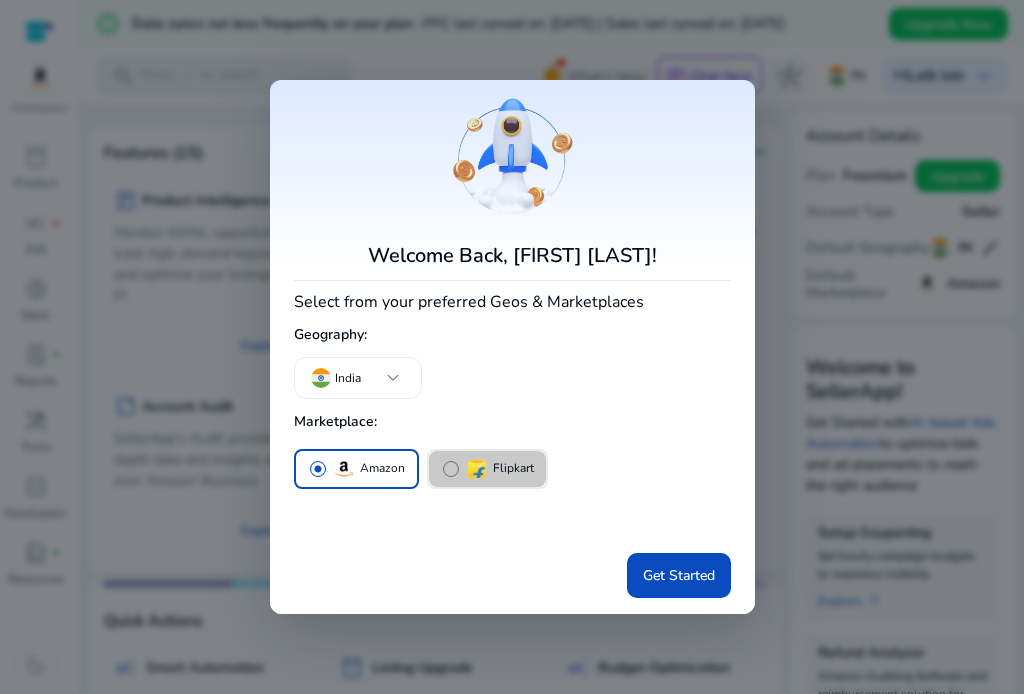 click on "radio_button_unchecked" at bounding box center (451, 469) 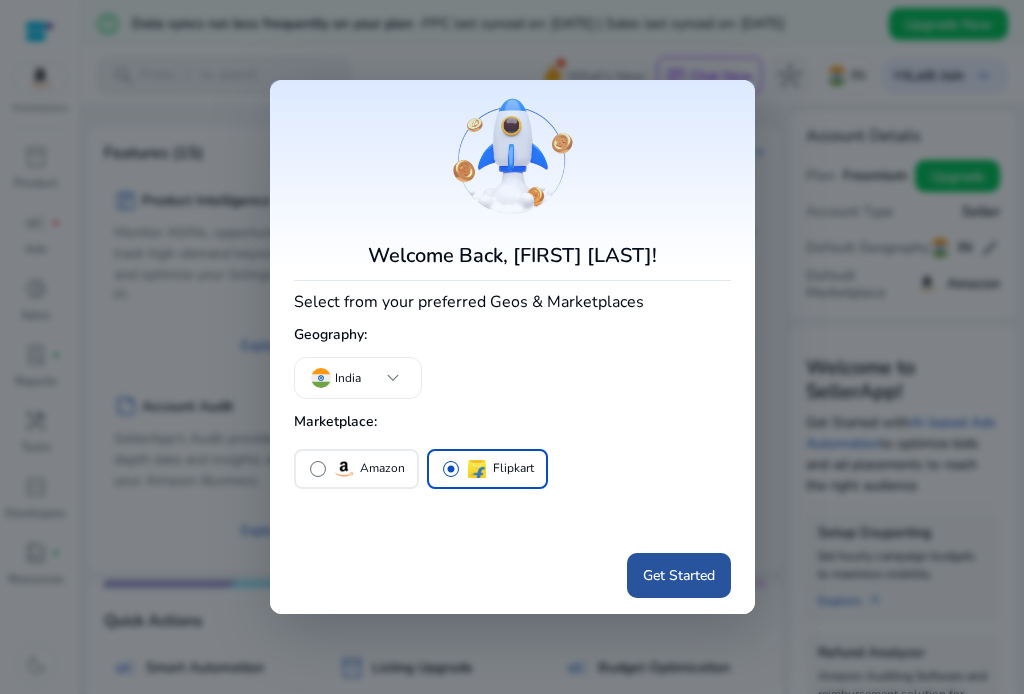 click on "Get Started" at bounding box center [679, 575] 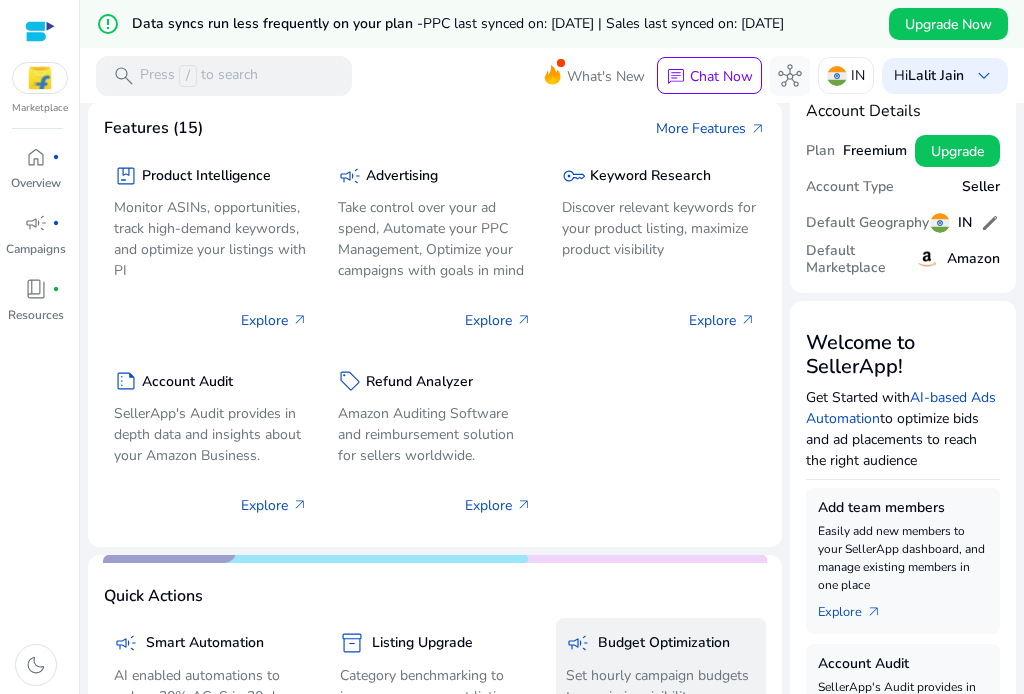 scroll, scrollTop: 0, scrollLeft: 0, axis: both 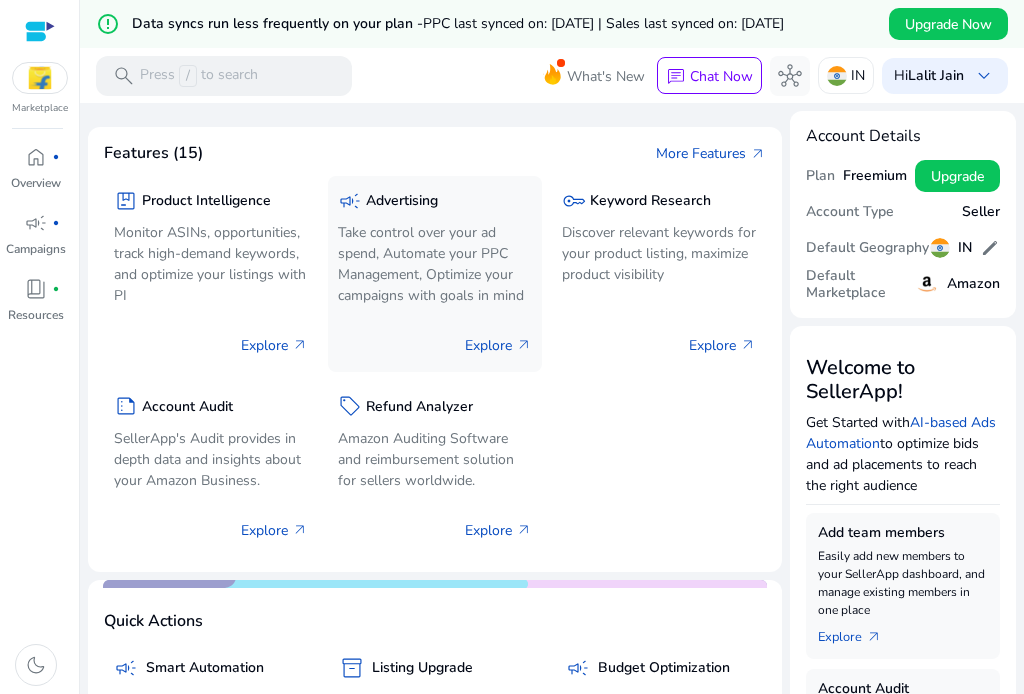 click on "Advertising" 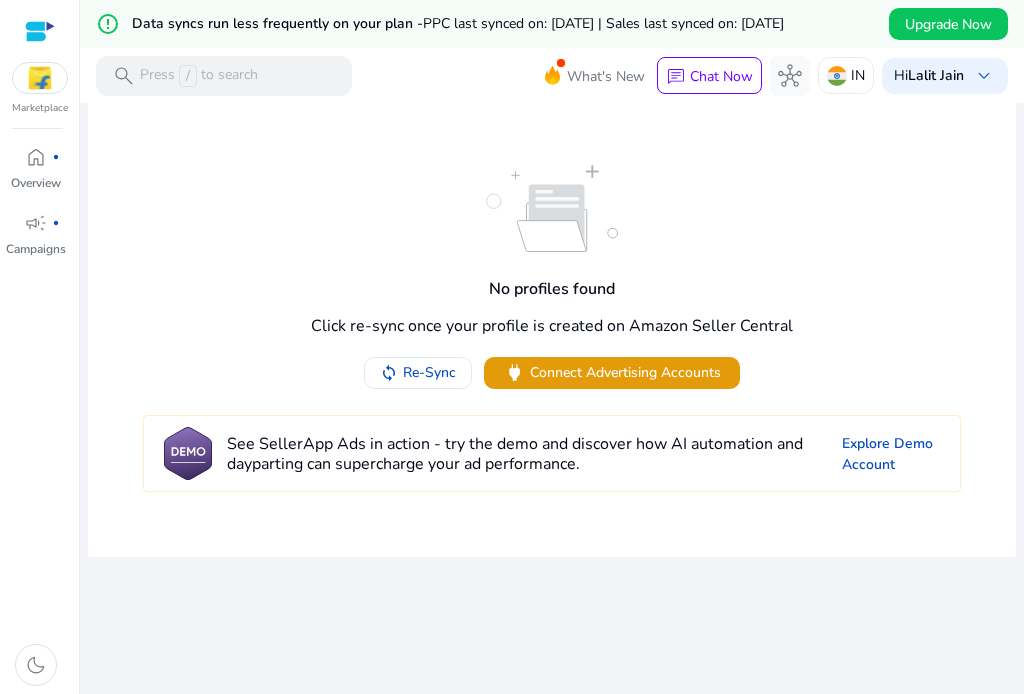 scroll, scrollTop: 48, scrollLeft: 0, axis: vertical 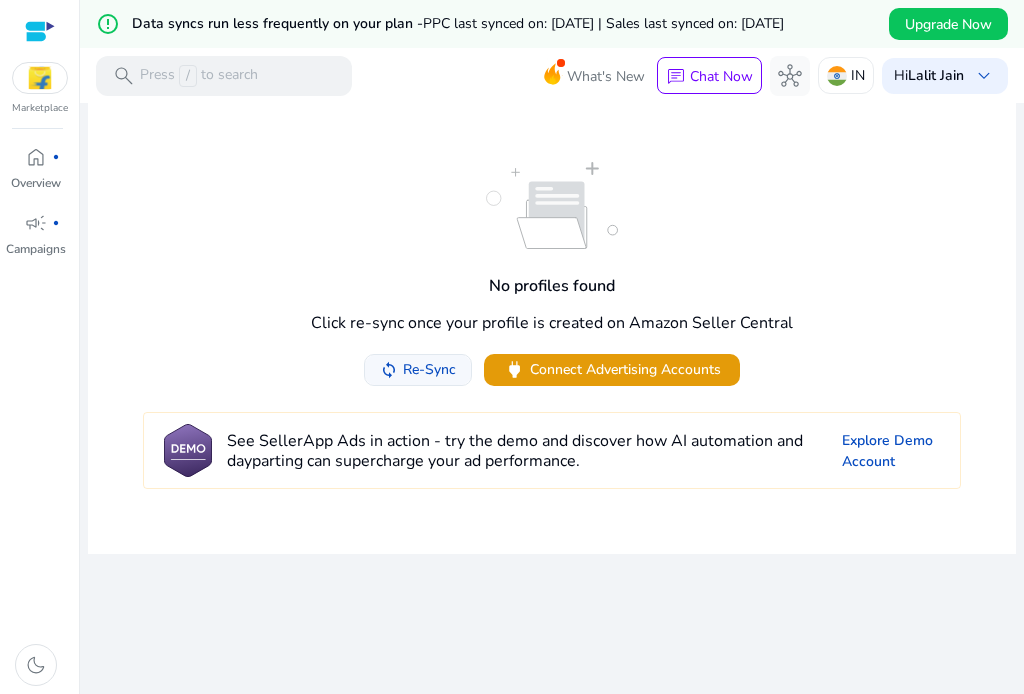 click on "Re-Sync" 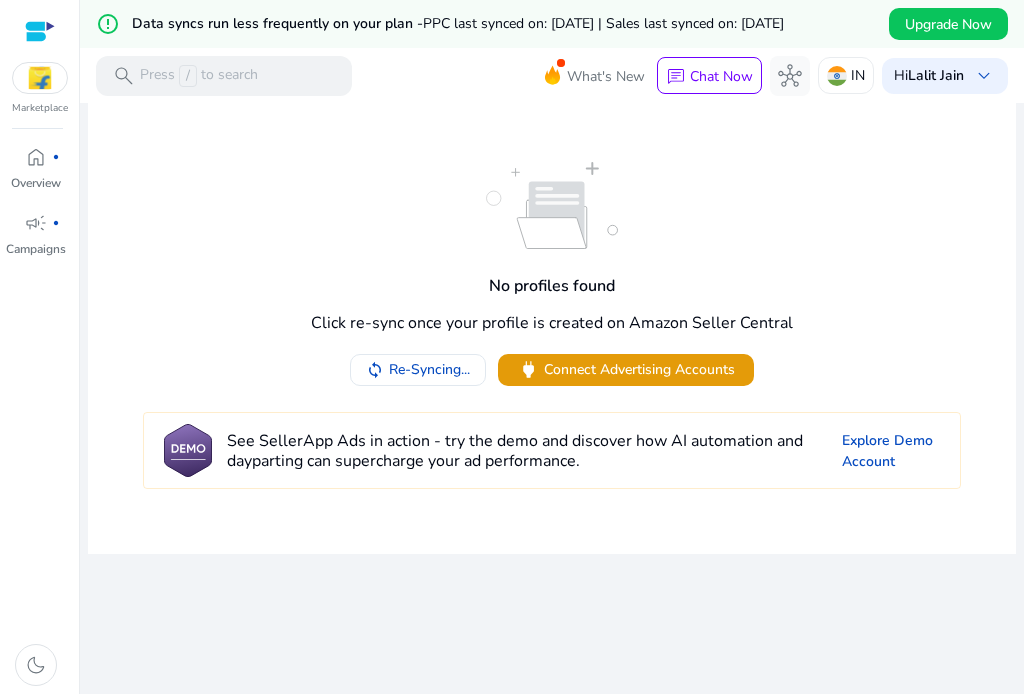 scroll, scrollTop: 0, scrollLeft: 0, axis: both 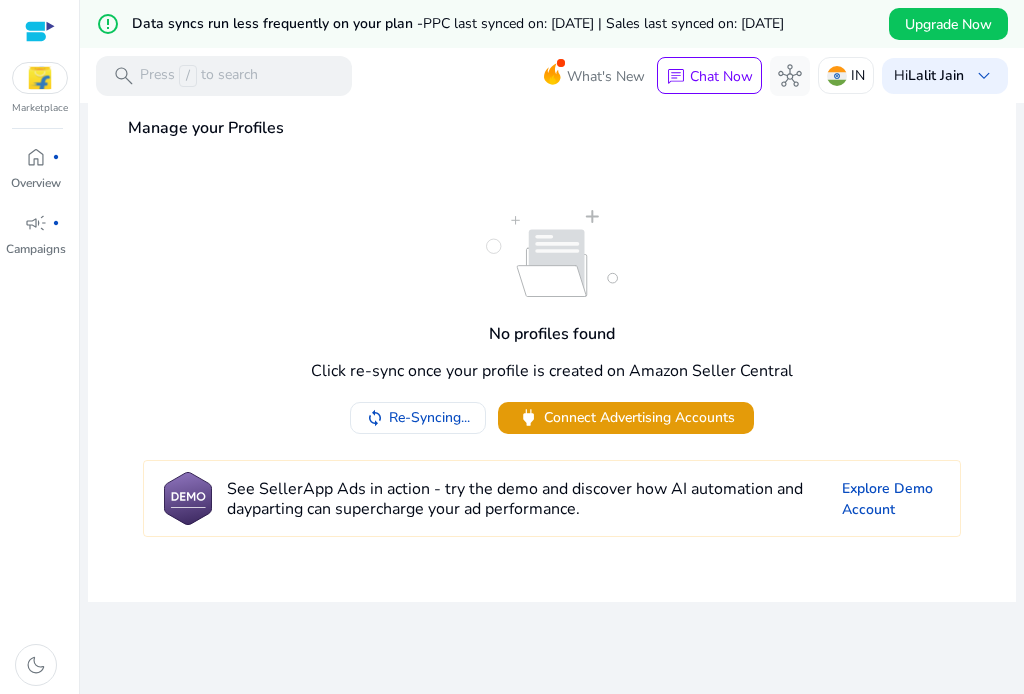 click at bounding box center [40, 78] 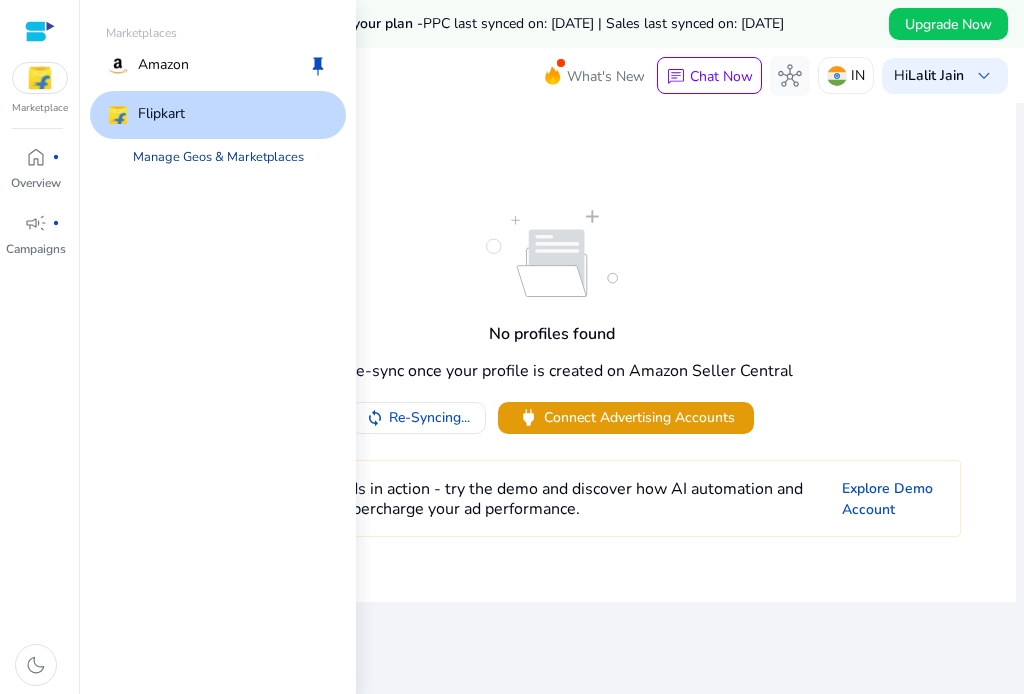 click on "Manage Geos & Marketplaces" at bounding box center (218, 157) 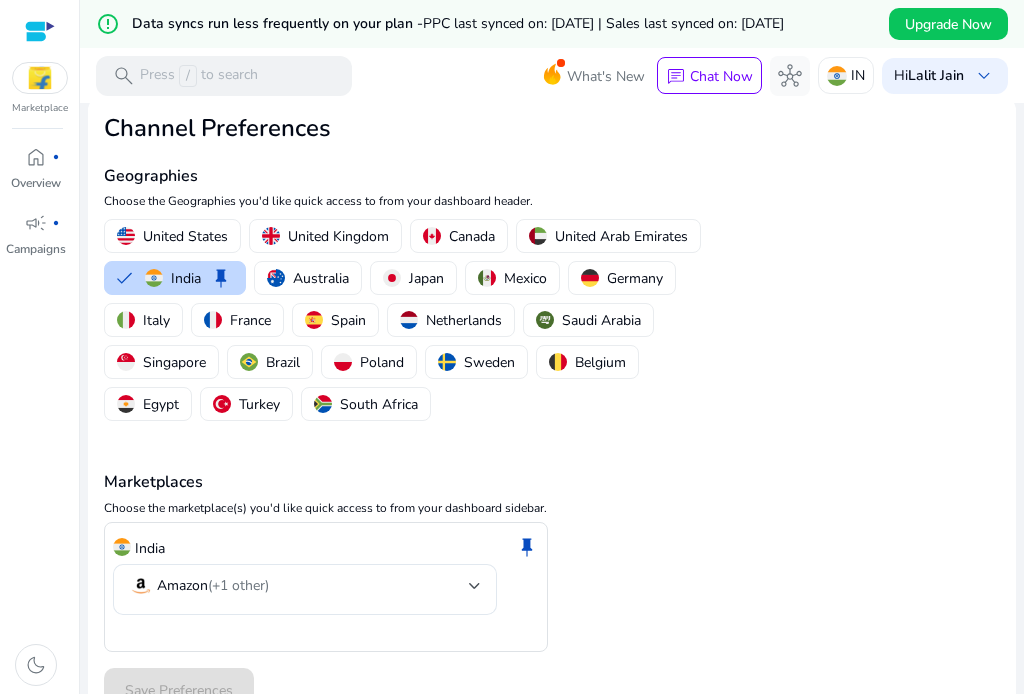 scroll, scrollTop: 96, scrollLeft: 0, axis: vertical 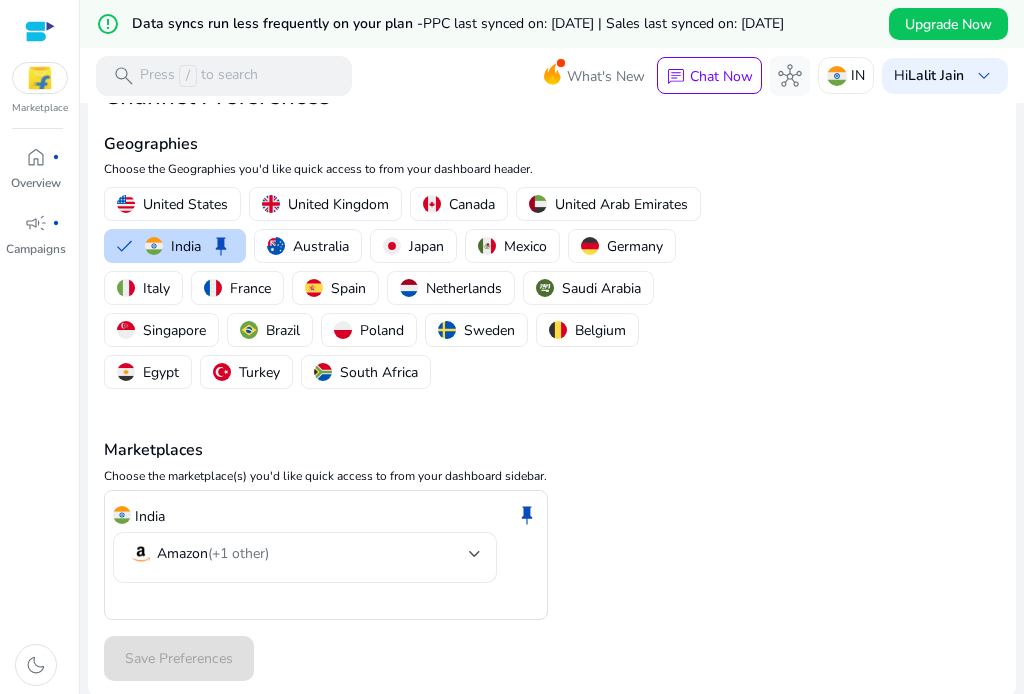 click on "Amazon   (+1 other)" at bounding box center [299, 554] 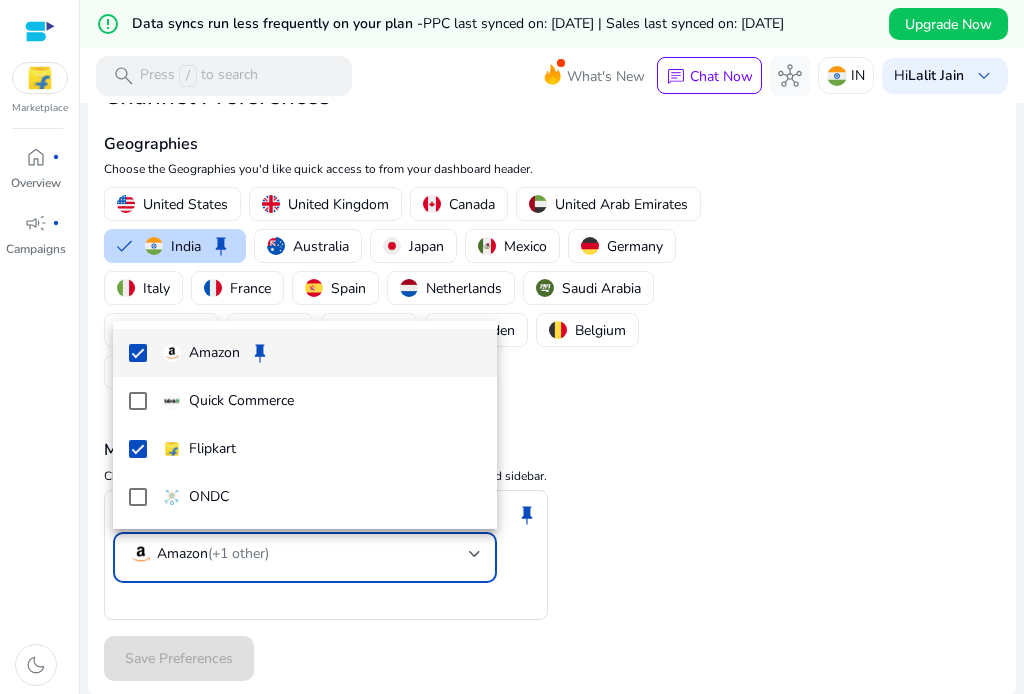 click at bounding box center (512, 347) 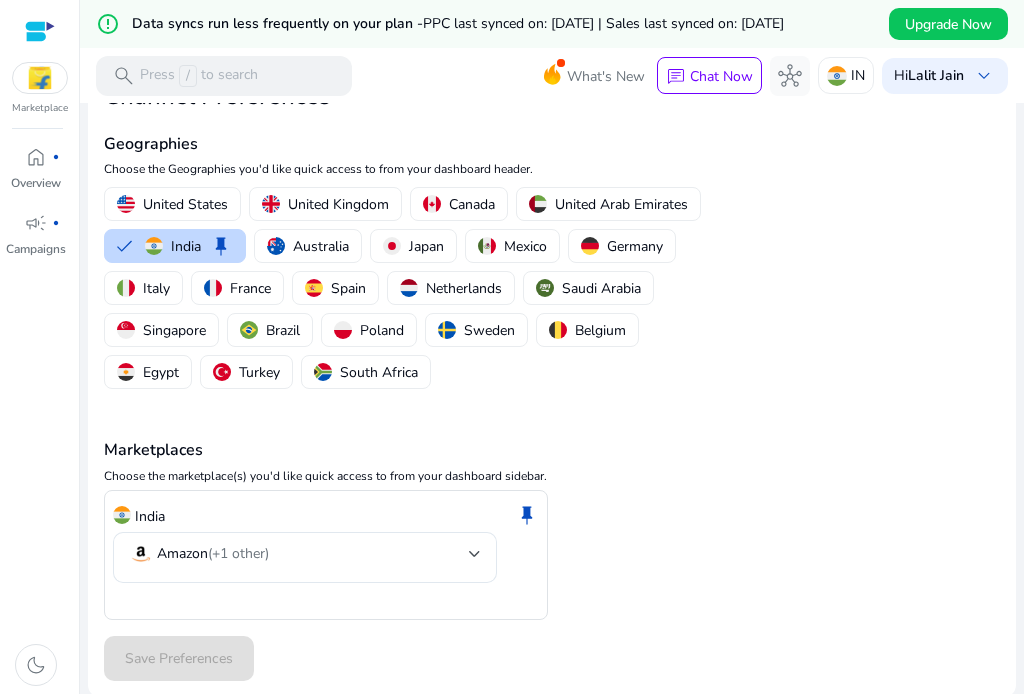 click on "Save Preferences" 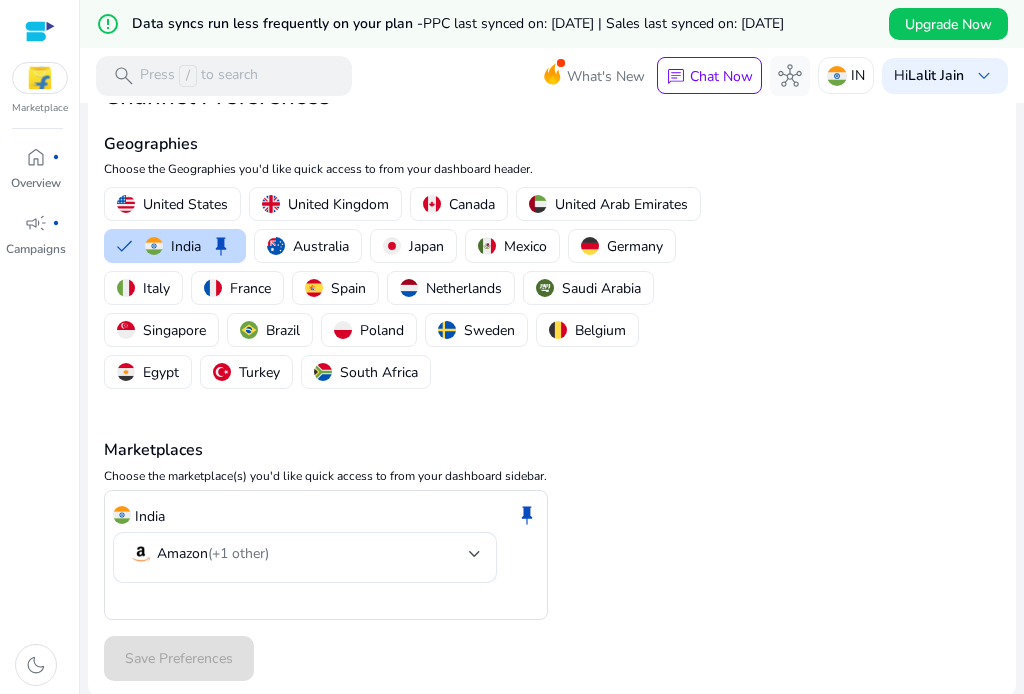 click on "Save Preferences" 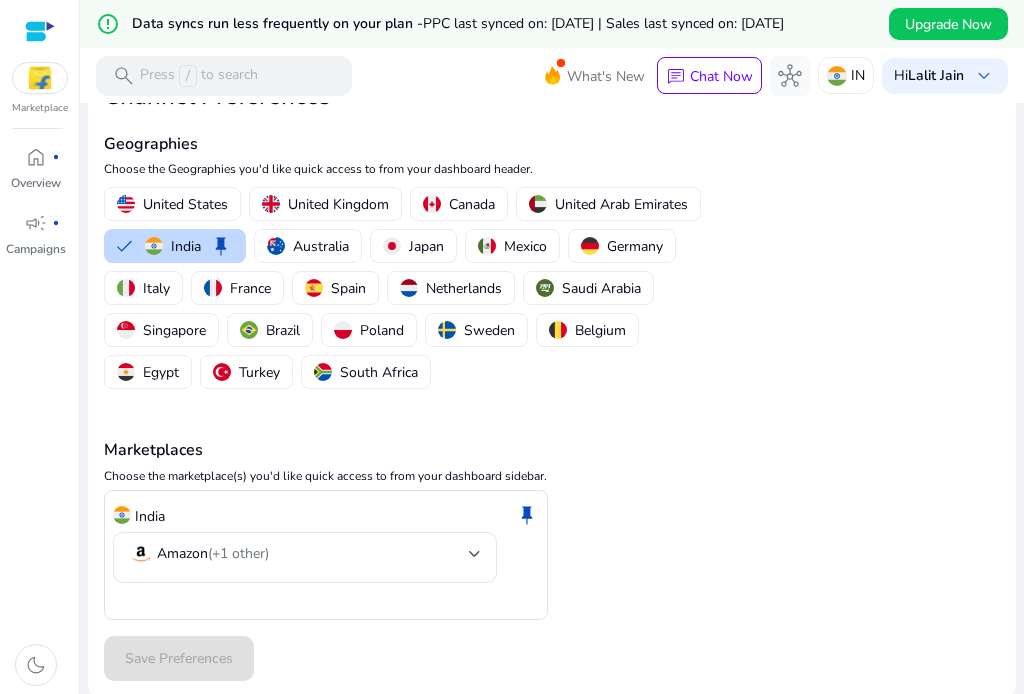 click on "Save Preferences" 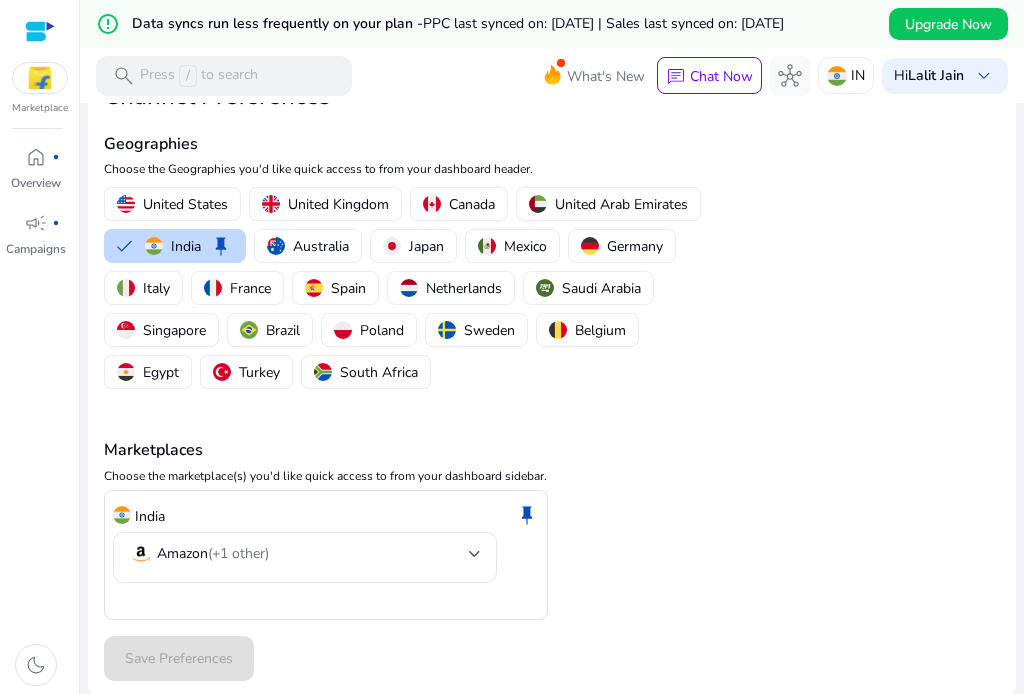 click on "Channel Preferences Geographies  Choose the Geographies you'd like quick access to from your dashboard header.   United States   United Kingdom   Canada   United Arab Emirates   India   keep   Australia   Japan   Mexico   Germany   Italy   France   Spain   Netherlands   Saudi Arabia   Singapore   Brazil   Poland   Sweden   Belgium   Egypt   Turkey   South Africa  Marketplaces  Choose the marketplace(s) you'd like quick access to from your dashboard sidebar.  India  keep   Amazon   (+1 other)   Save Preferences" 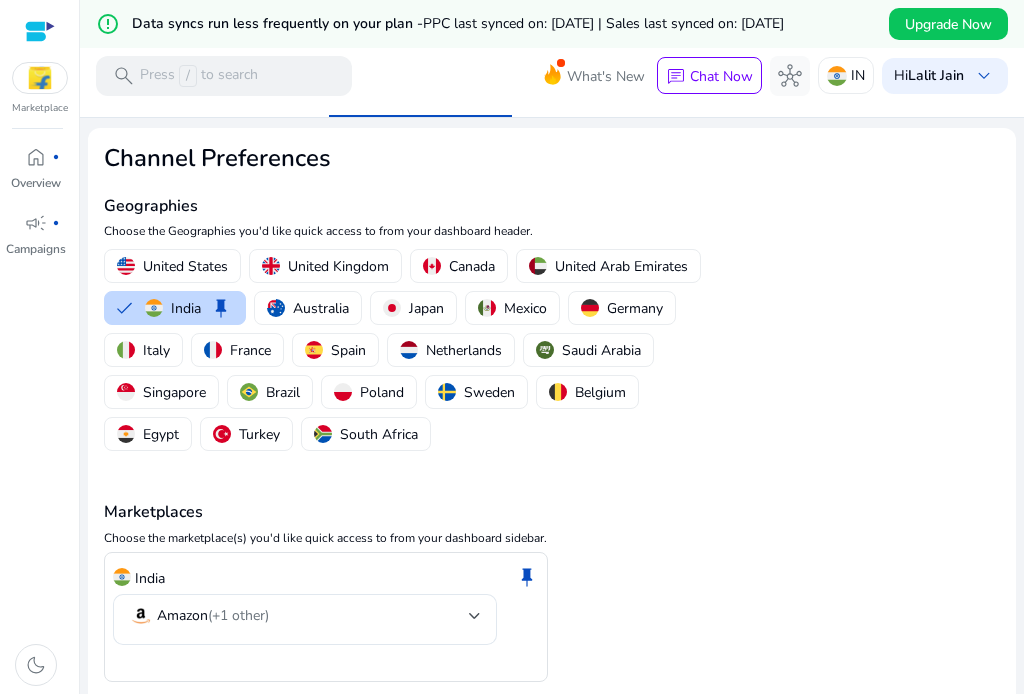 scroll, scrollTop: 0, scrollLeft: 0, axis: both 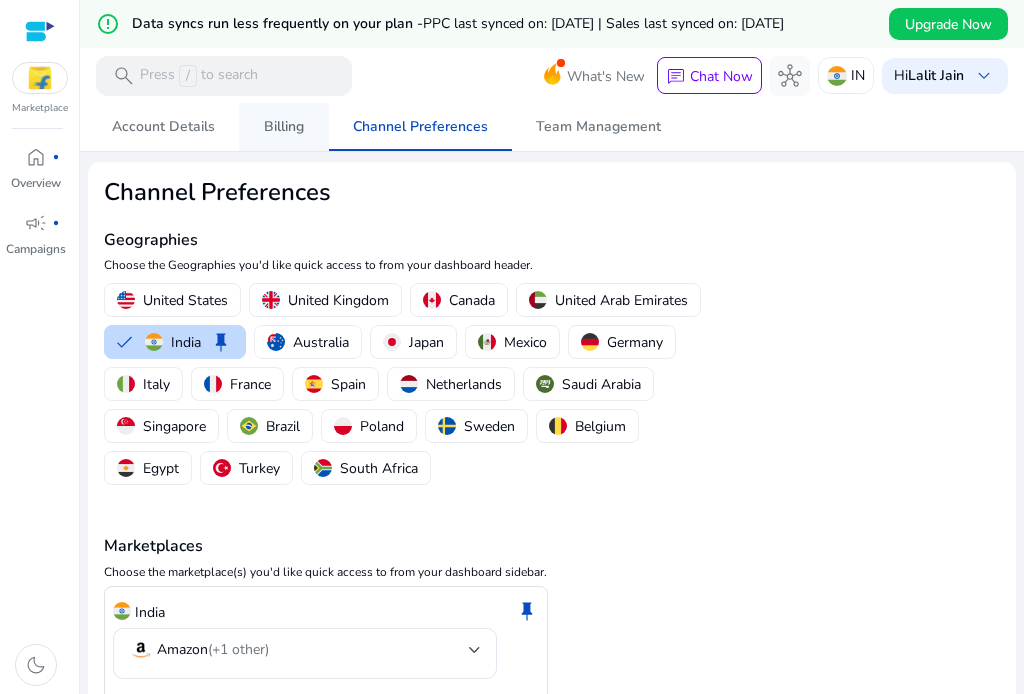 click on "Billing" at bounding box center (284, 127) 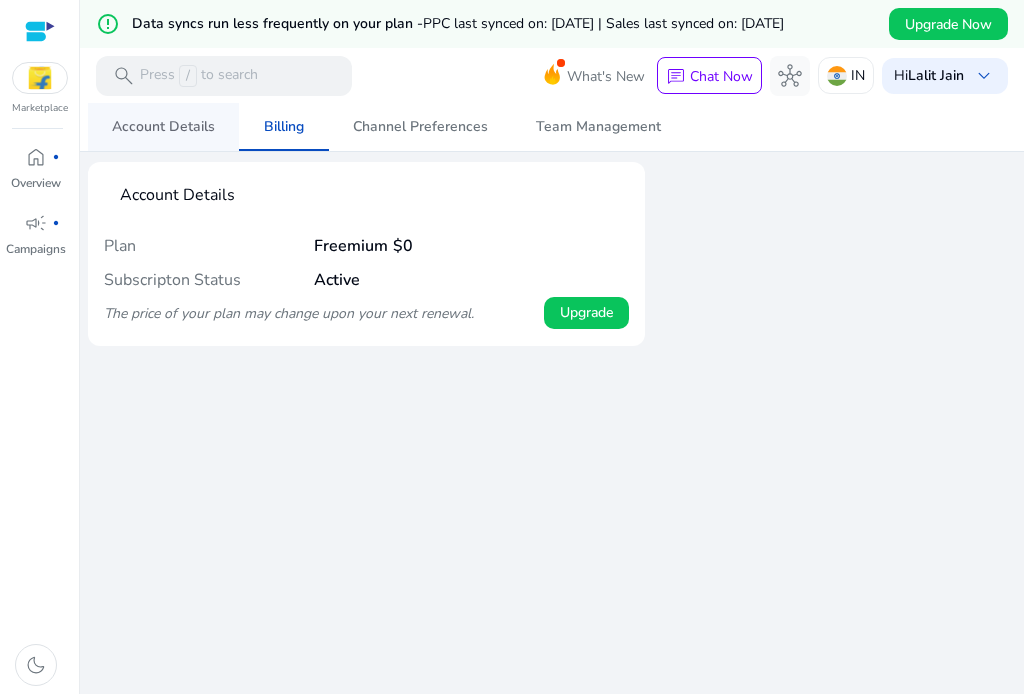 click on "Account Details" at bounding box center [163, 127] 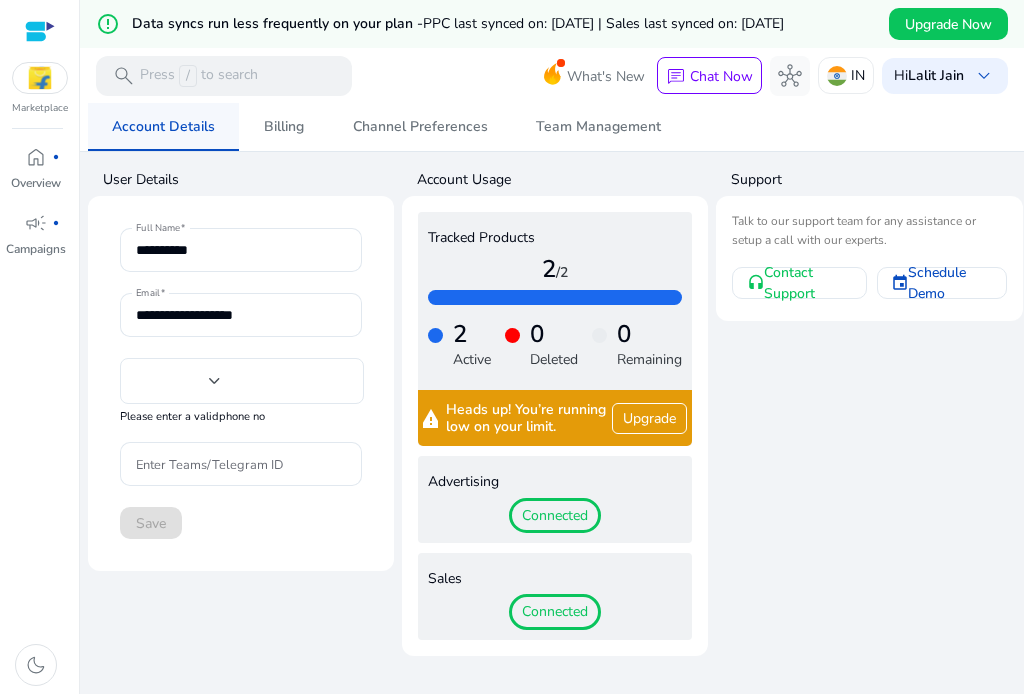 type on "***" 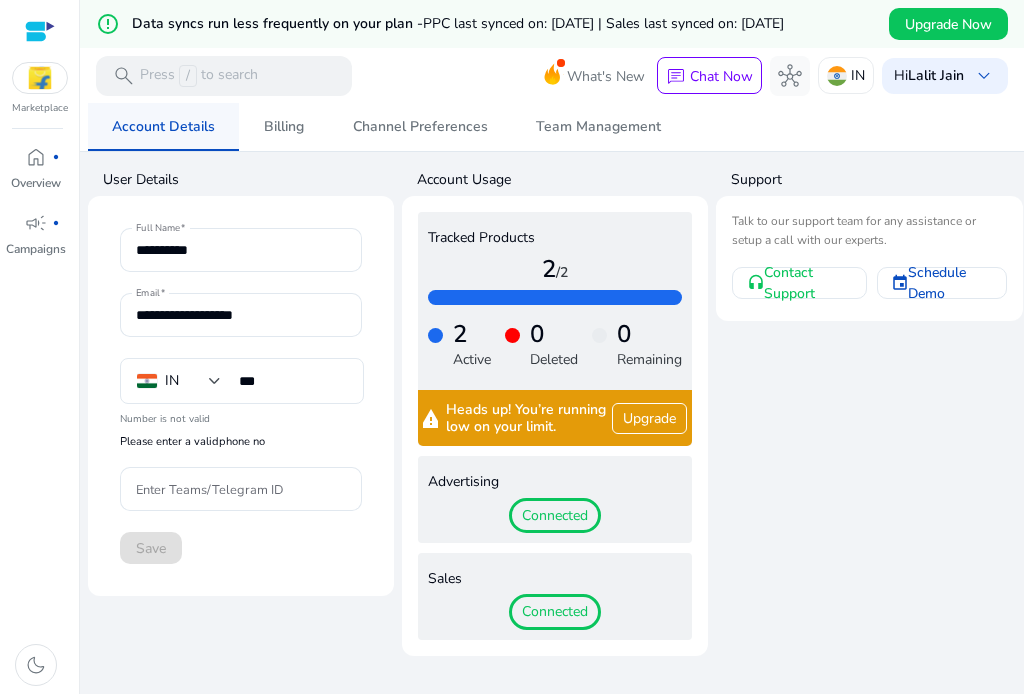 scroll, scrollTop: 48, scrollLeft: 0, axis: vertical 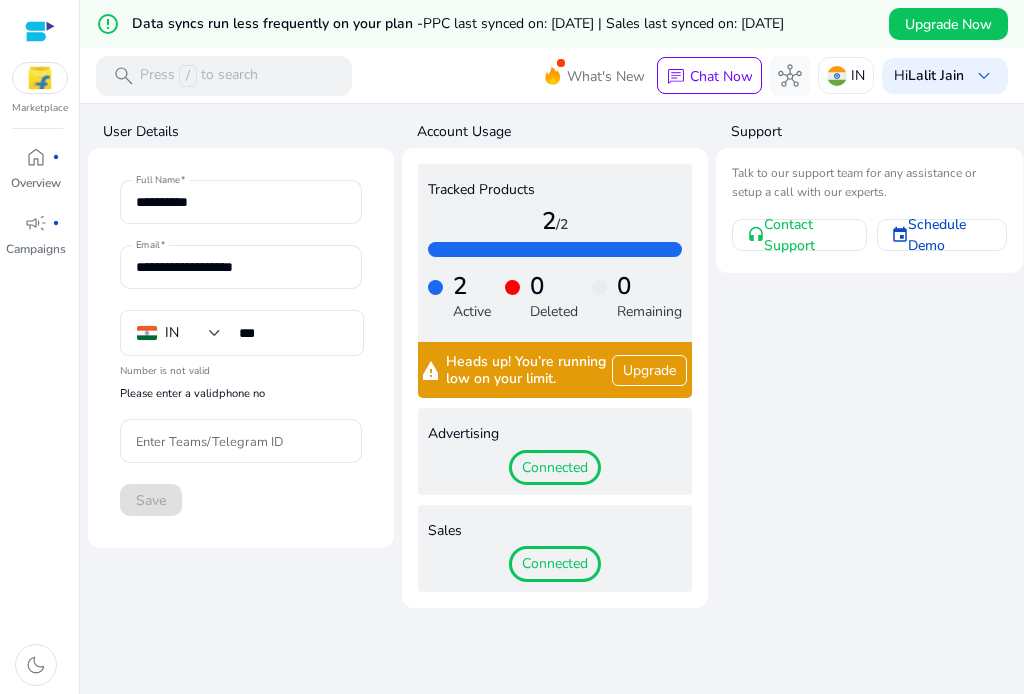 click on "Connected" 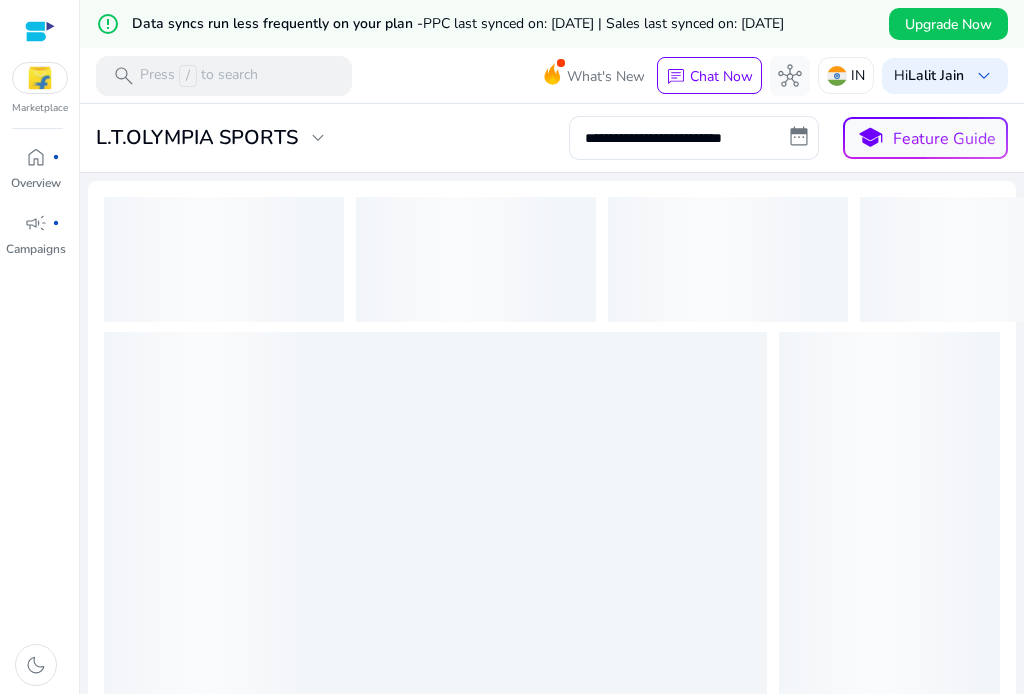 scroll, scrollTop: 0, scrollLeft: 0, axis: both 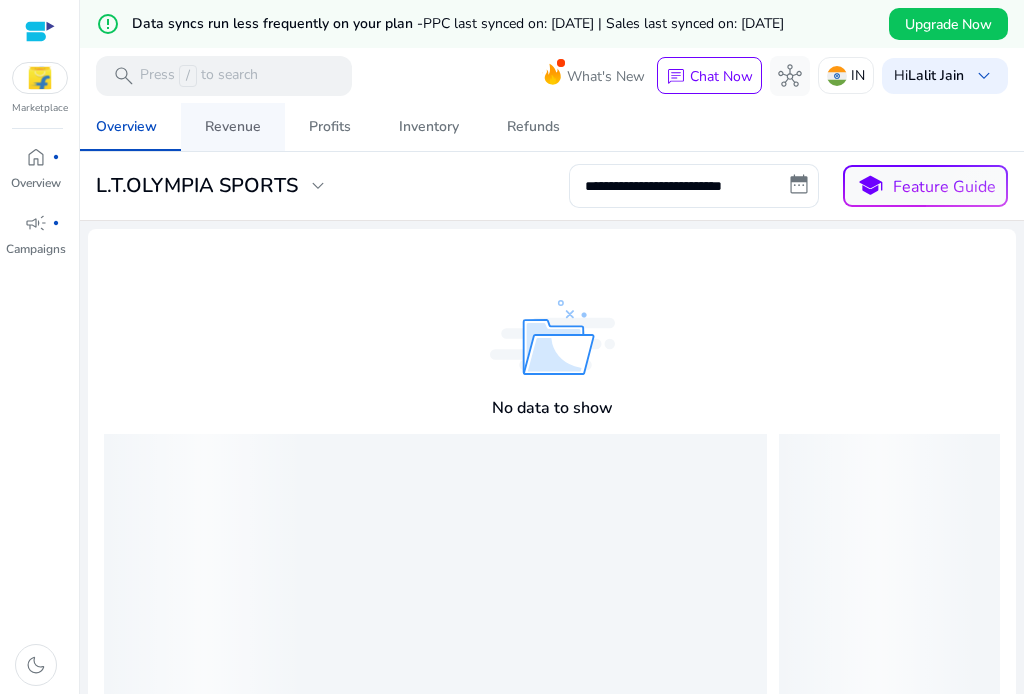 click on "Revenue" at bounding box center (233, 127) 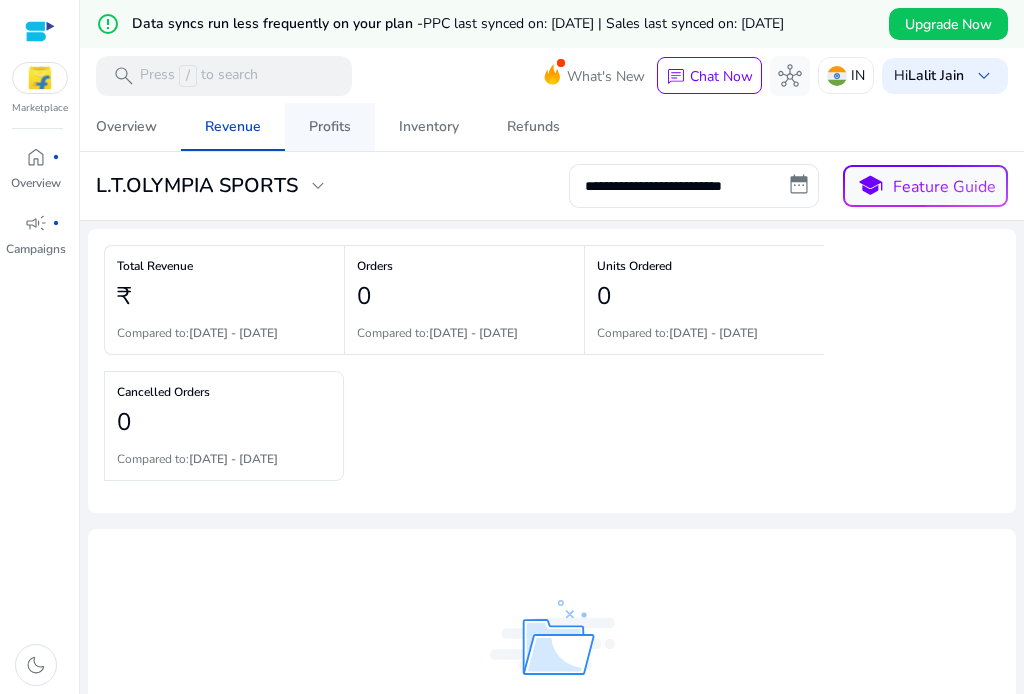 click on "Profits" at bounding box center (330, 127) 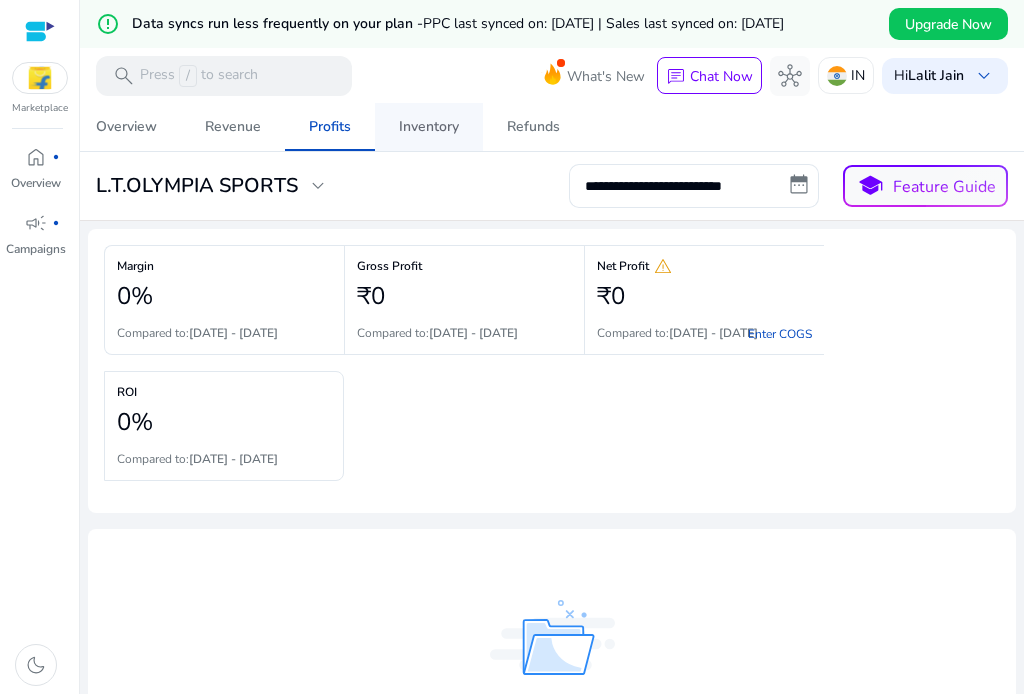 click on "Inventory" at bounding box center [429, 127] 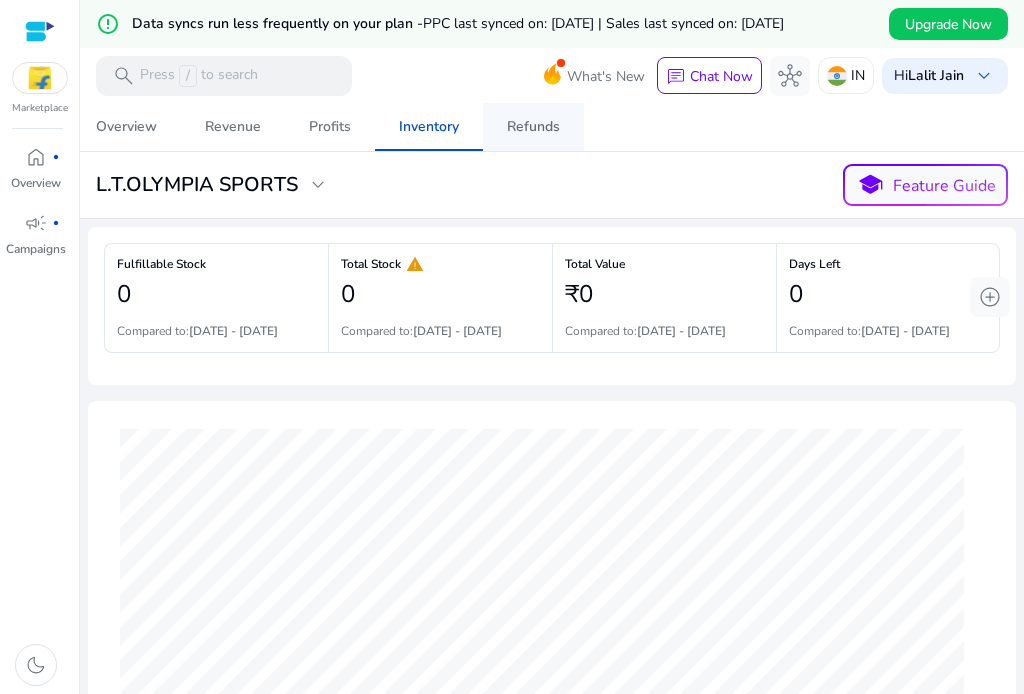 click on "Refunds" at bounding box center (533, 127) 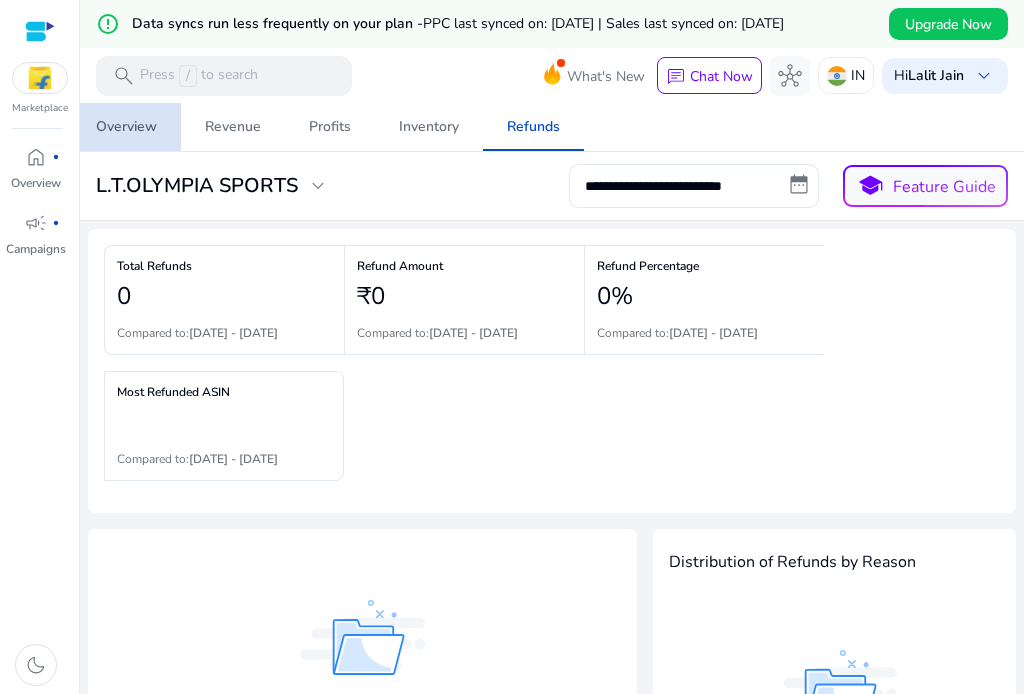 click on "Overview" at bounding box center (126, 127) 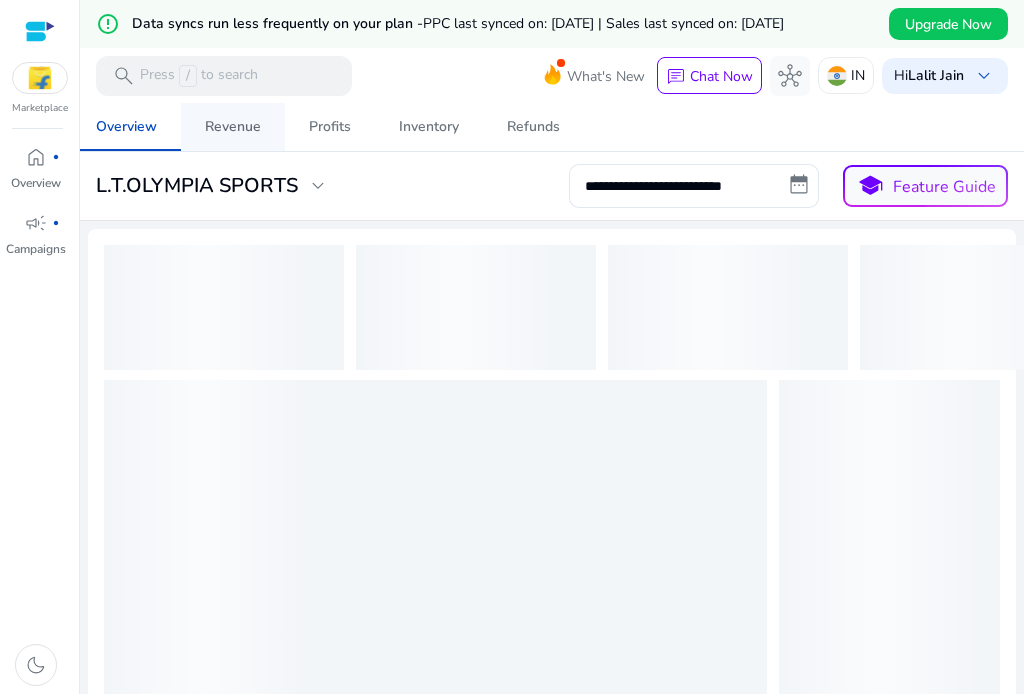 click on "Revenue" at bounding box center [233, 127] 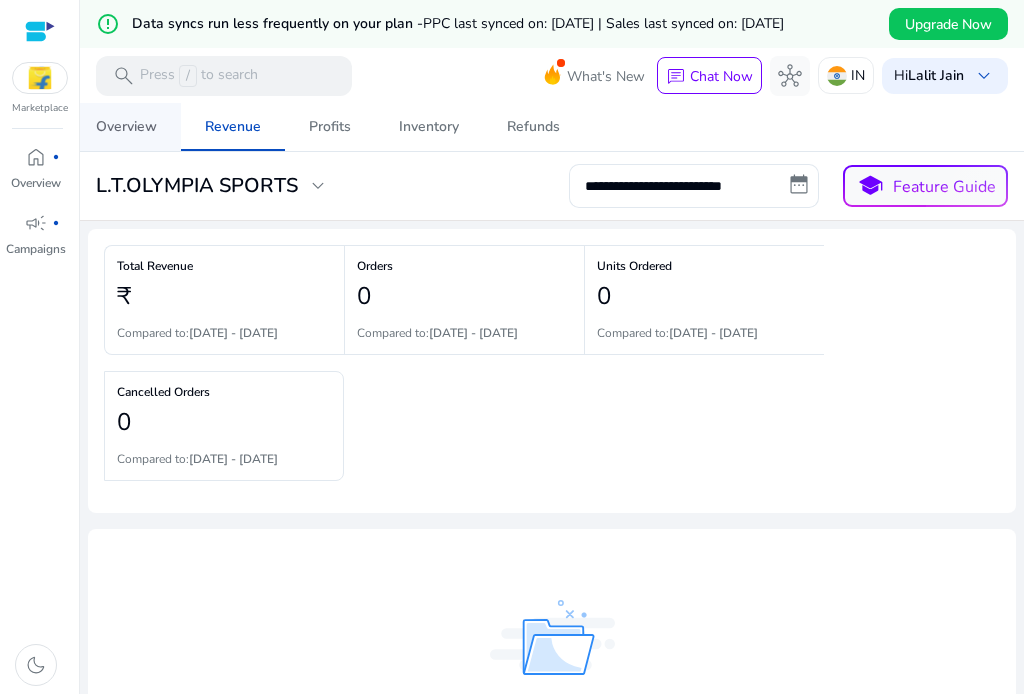 click on "Overview" at bounding box center [126, 127] 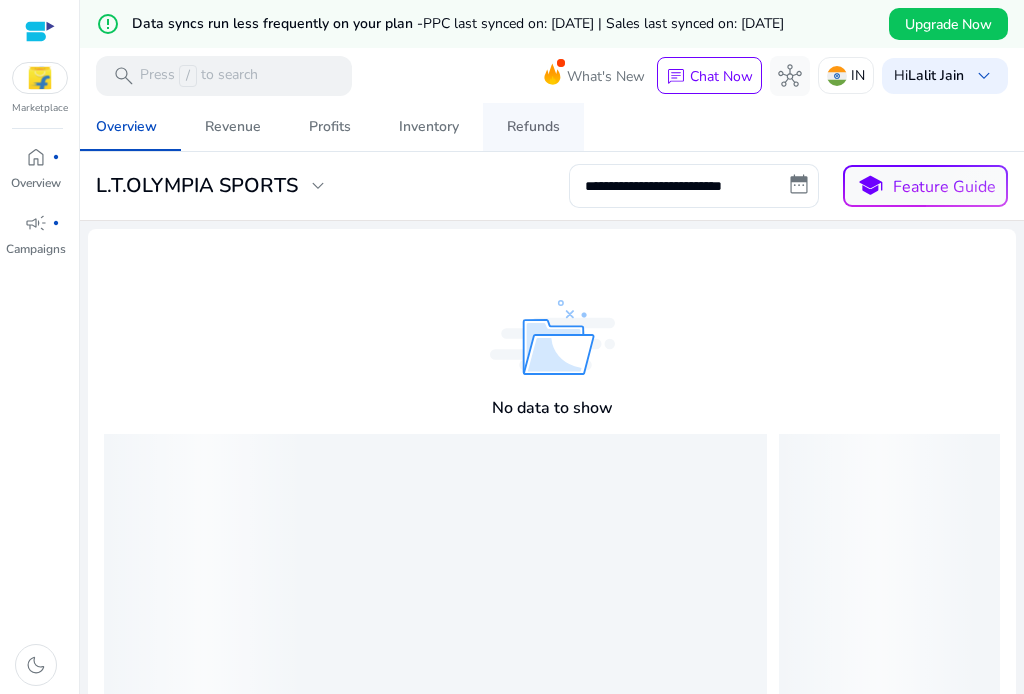 click on "Refunds" at bounding box center [533, 127] 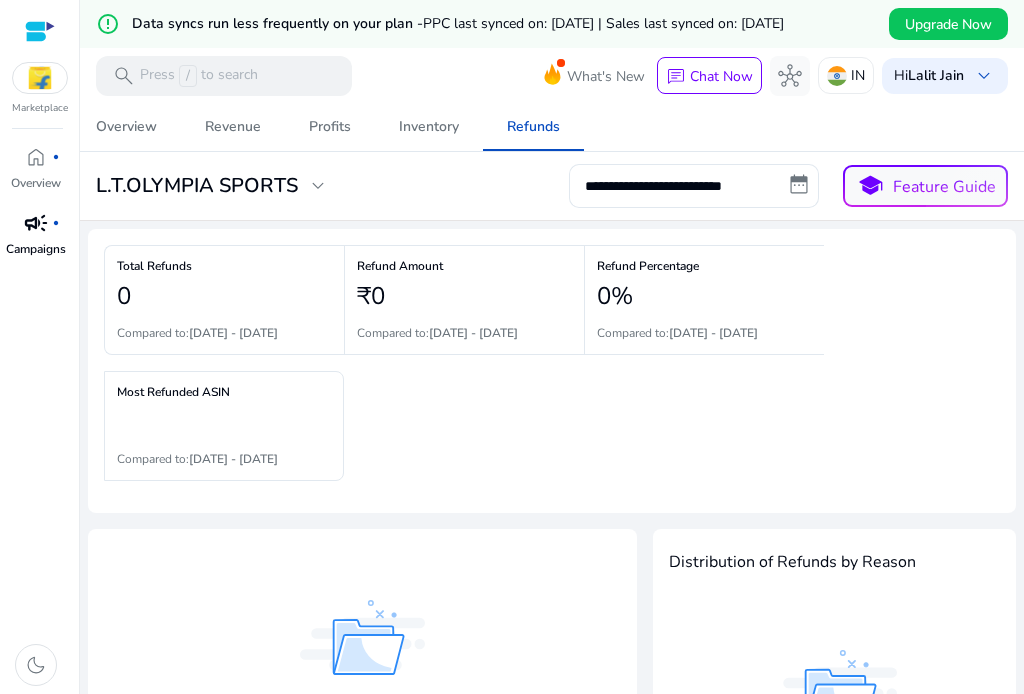 click on "campaign   fiber_manual_record" at bounding box center (36, 223) 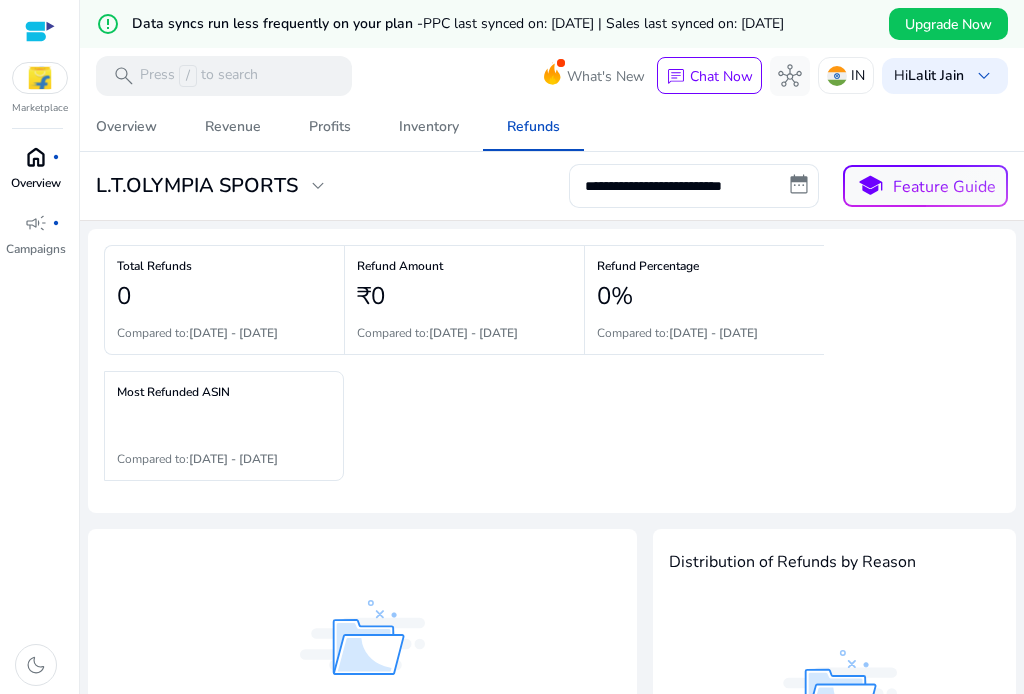 click on "home" at bounding box center (36, 157) 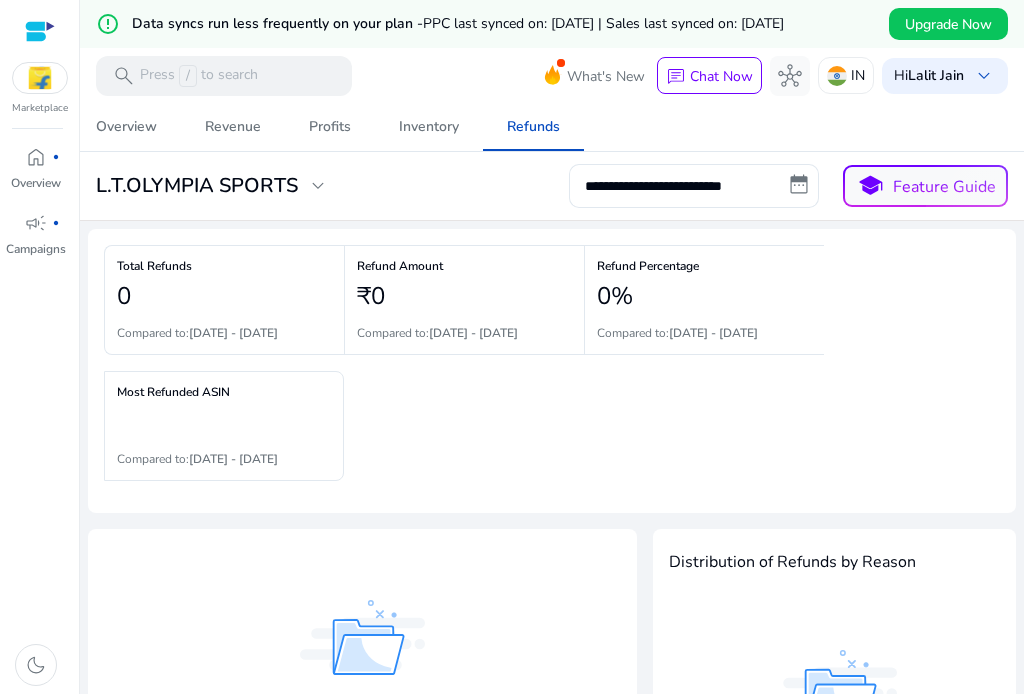 click at bounding box center (40, 31) 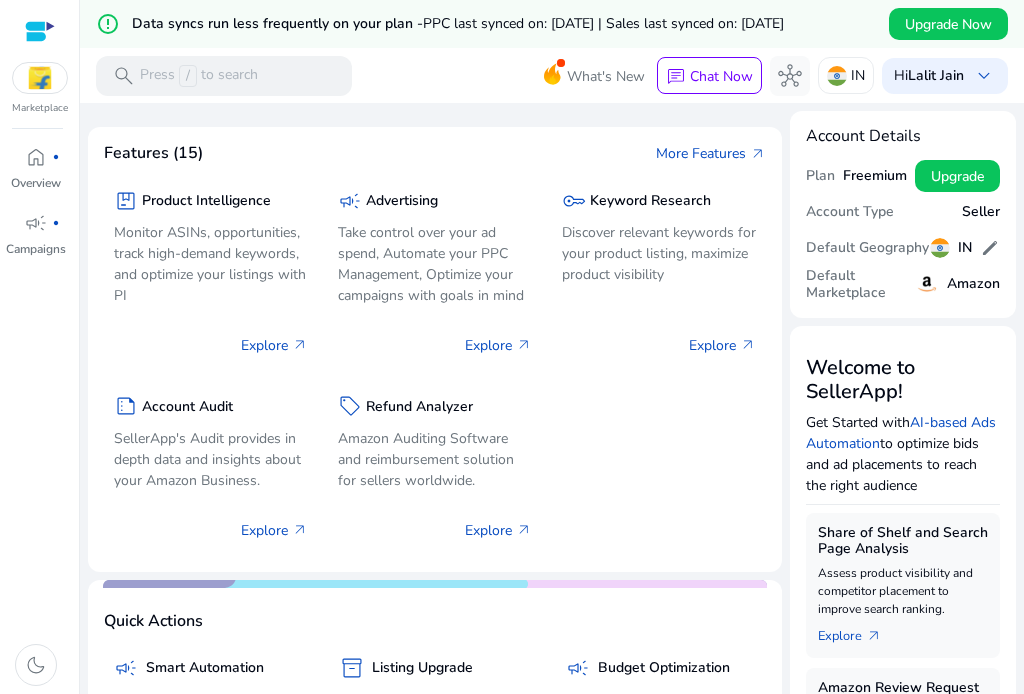 click at bounding box center (40, 31) 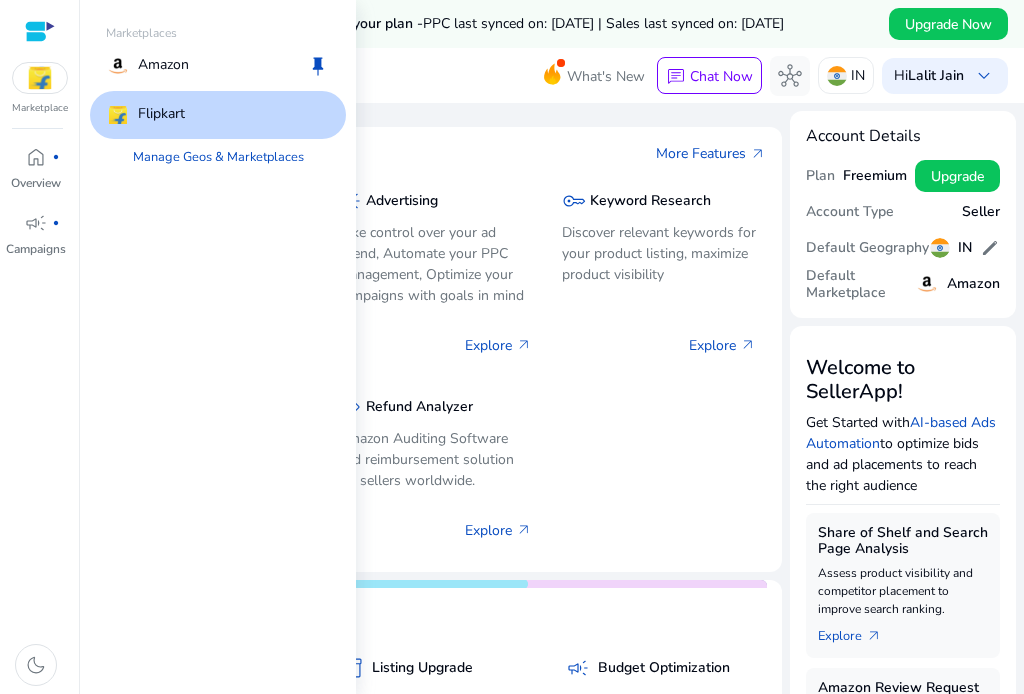 click at bounding box center (40, 78) 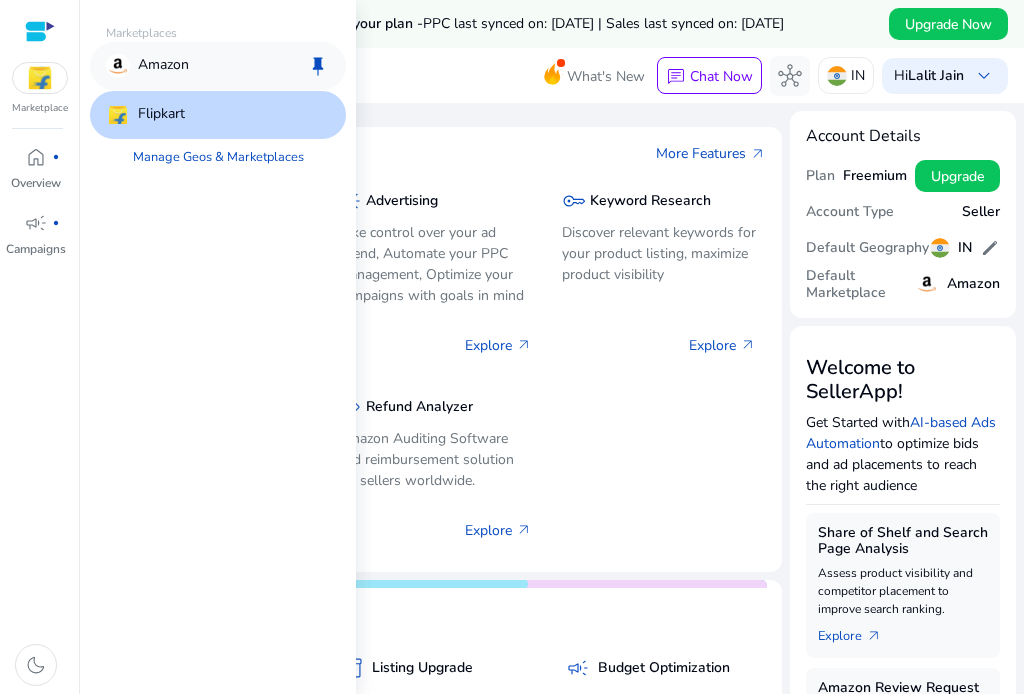 click on "Amazon" at bounding box center [163, 66] 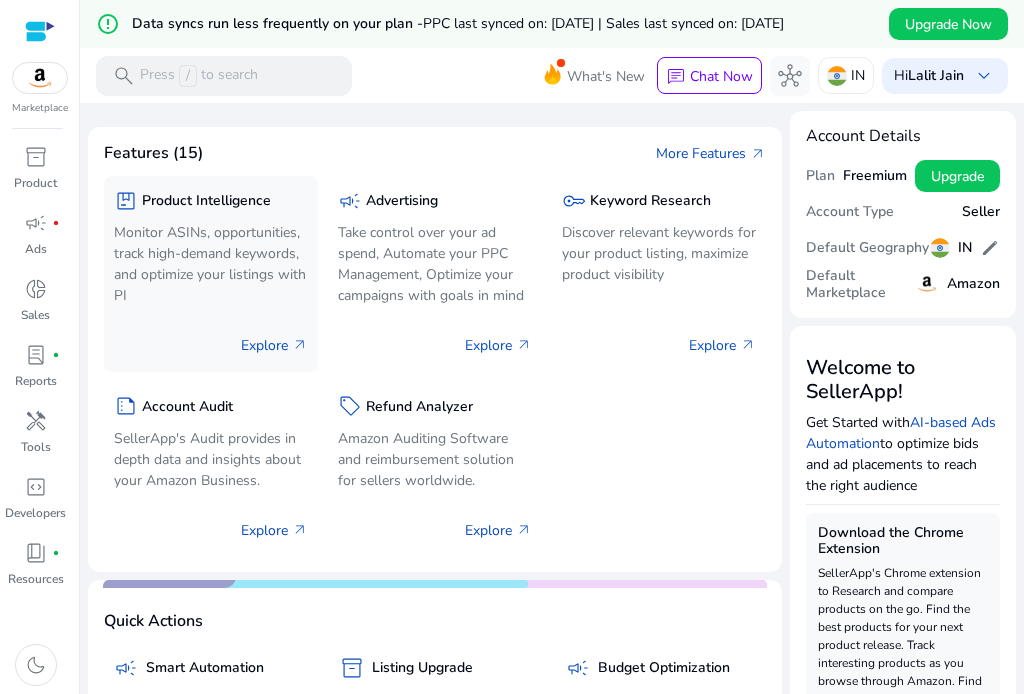 click on "Product Intelligence" 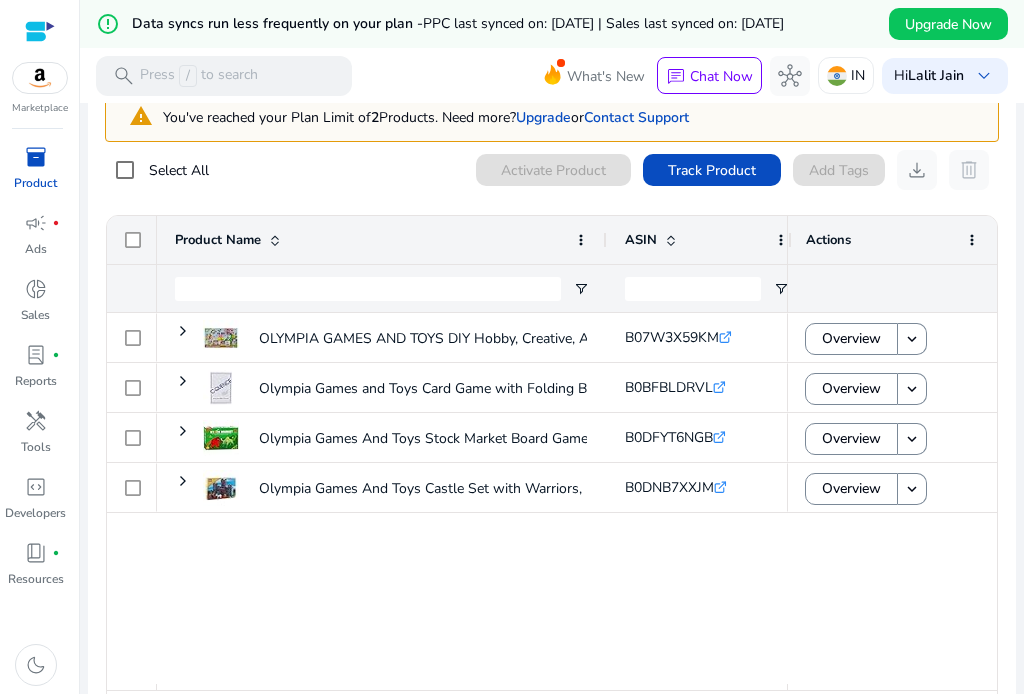 scroll, scrollTop: 100, scrollLeft: 0, axis: vertical 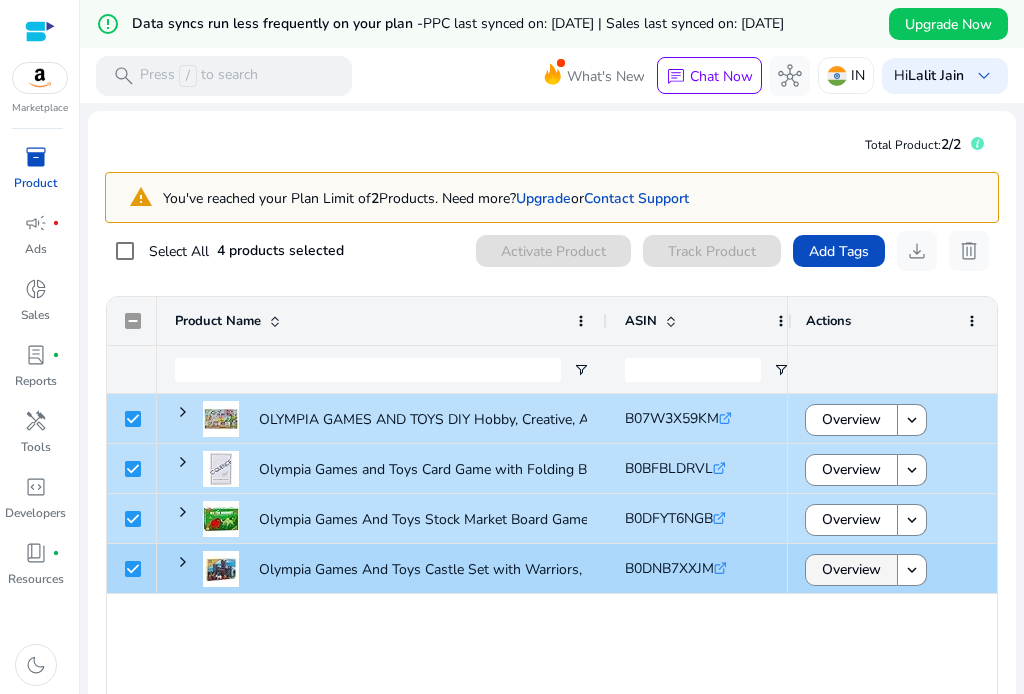 click on "Overview" 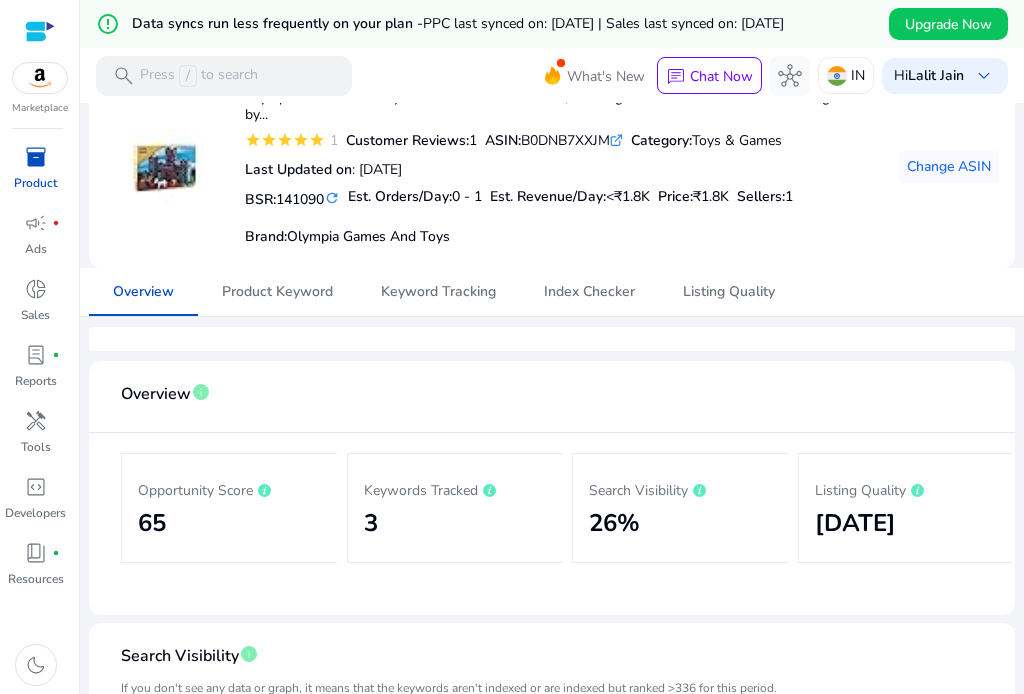 scroll, scrollTop: 100, scrollLeft: 0, axis: vertical 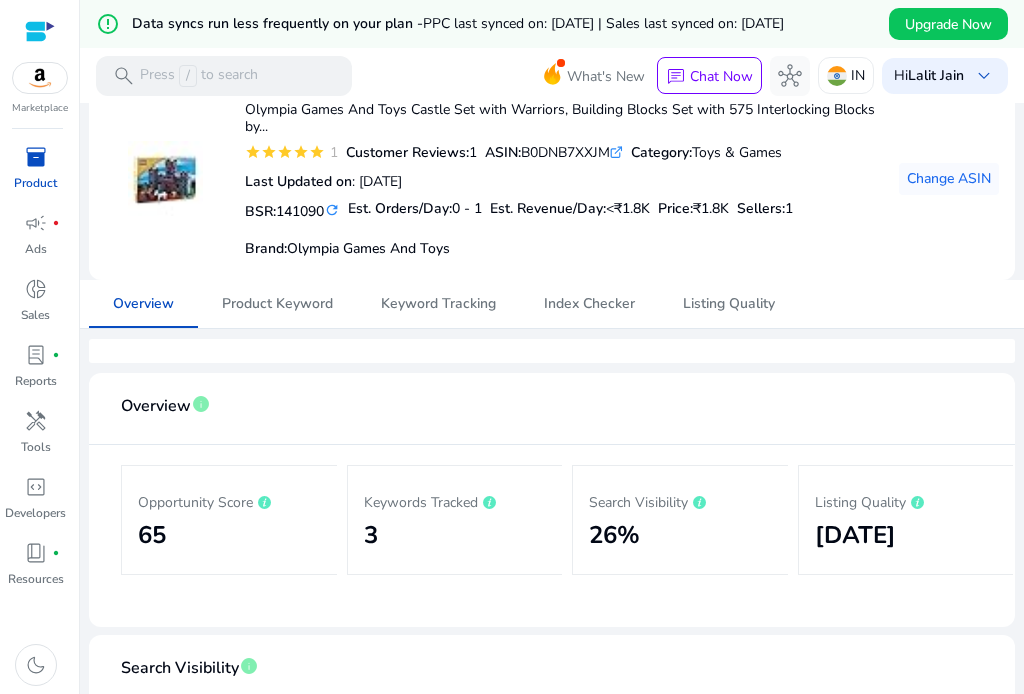 click on "Keywords Tracked" 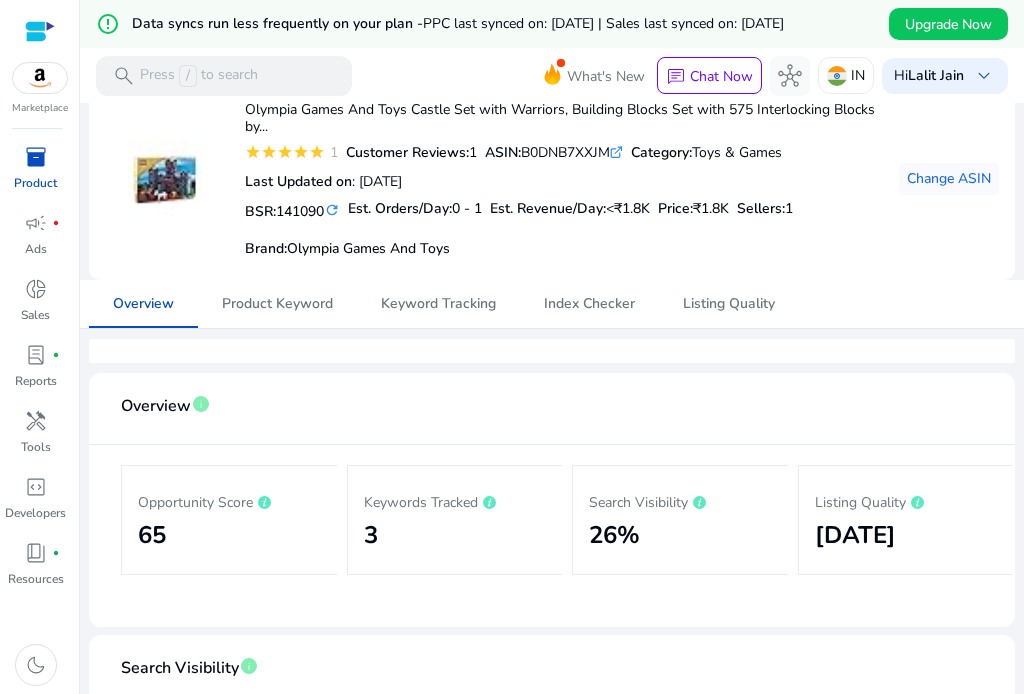 click on "Keywords Tracked" 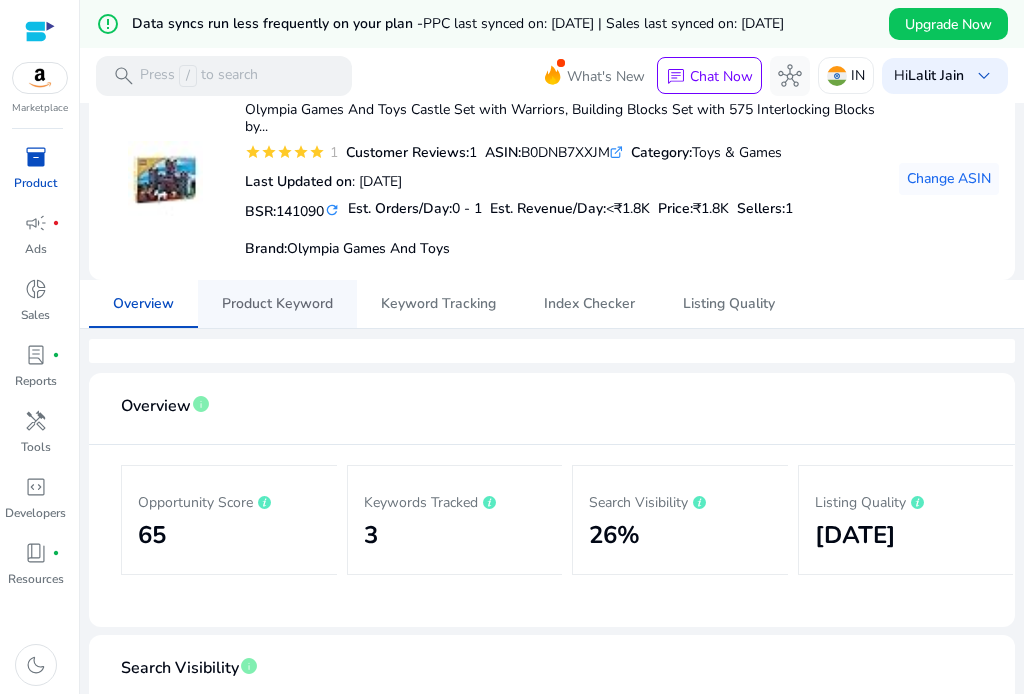 click on "Product Keyword" at bounding box center [277, 304] 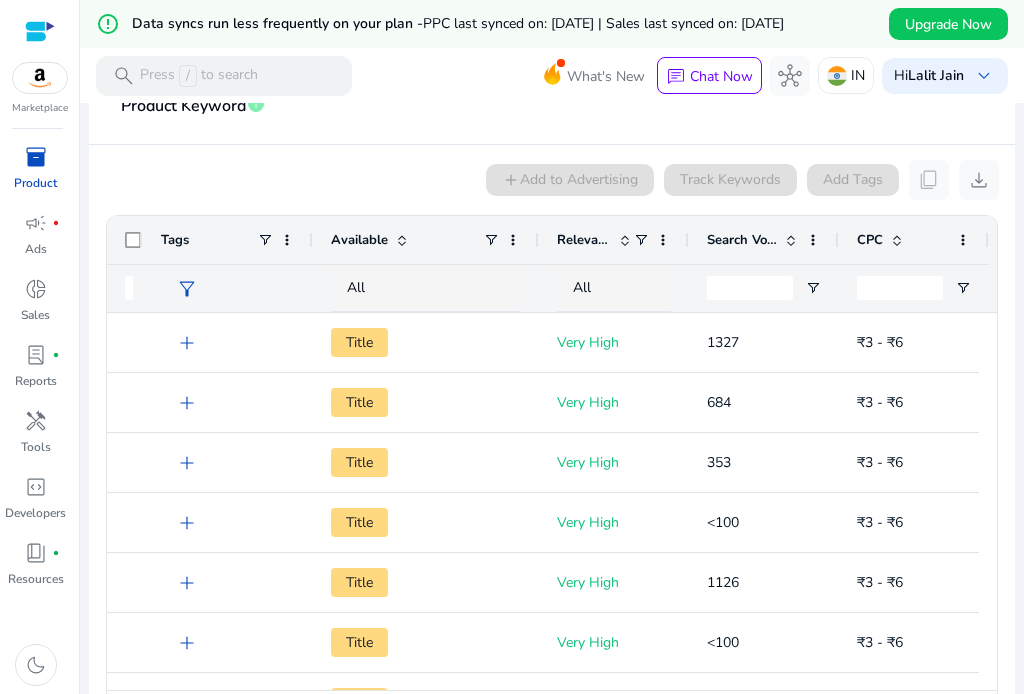 scroll, scrollTop: 471, scrollLeft: 0, axis: vertical 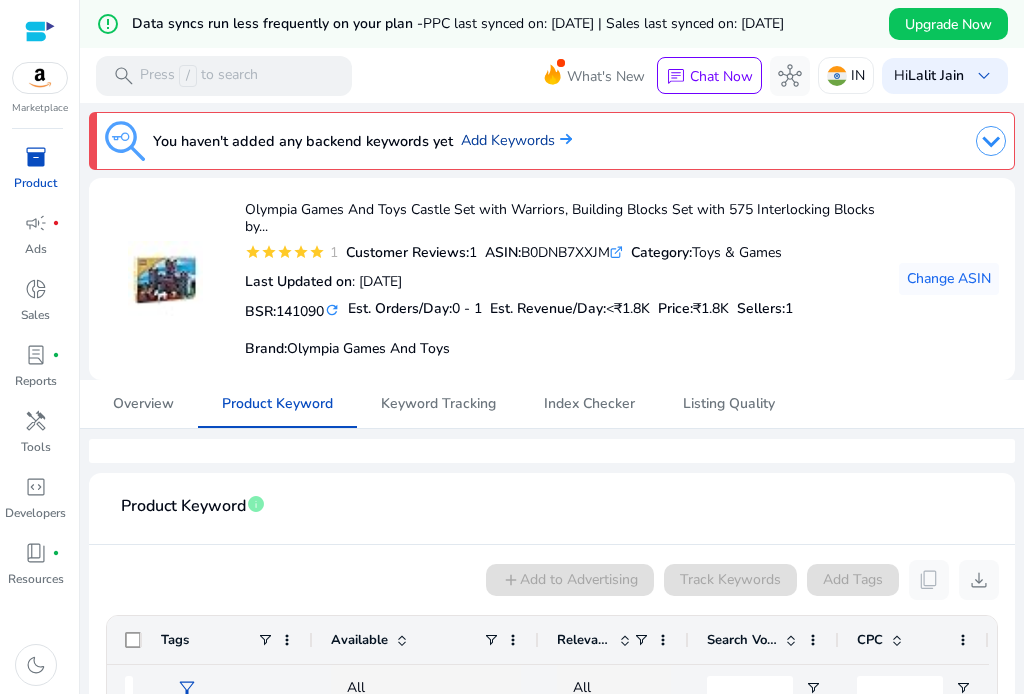 click on "Add Keywords" 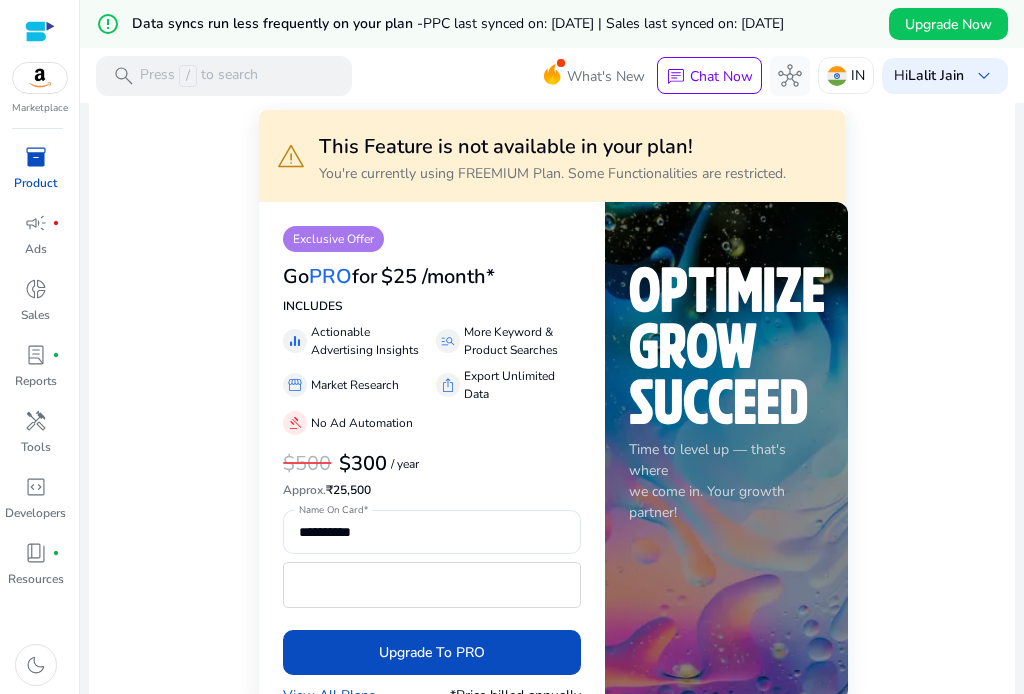 scroll, scrollTop: 0, scrollLeft: 0, axis: both 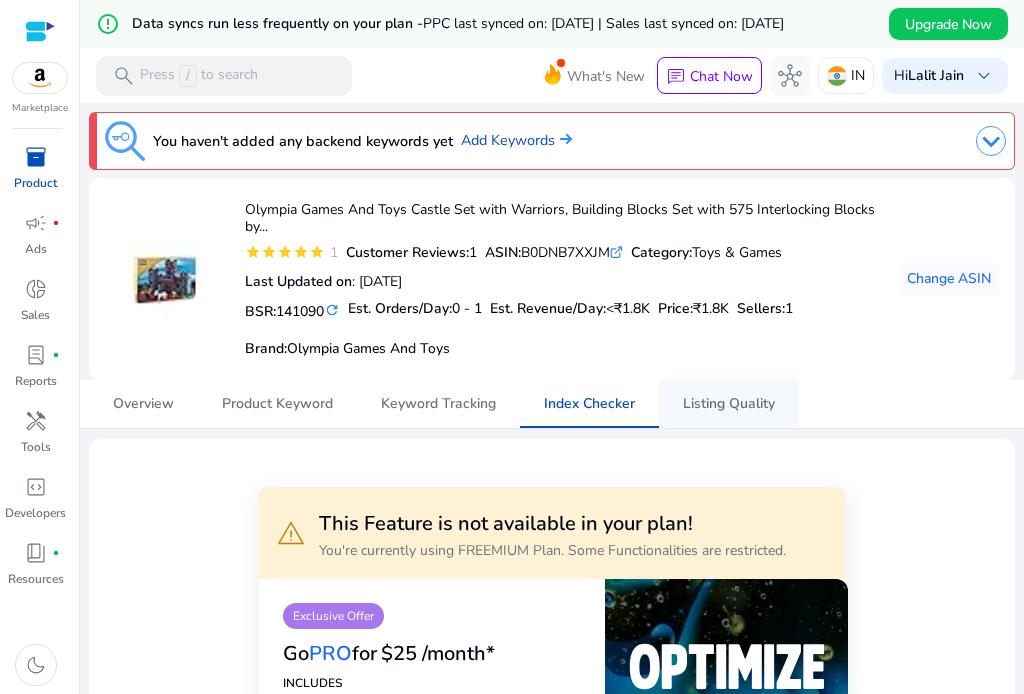 click on "Listing Quality" at bounding box center [729, 404] 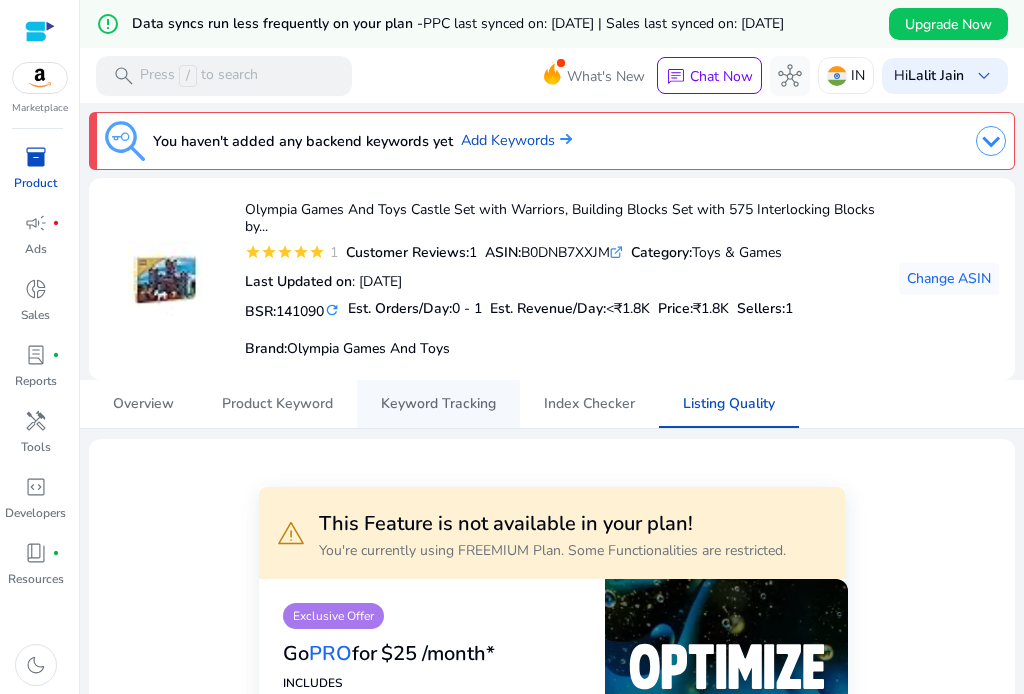 click on "Keyword Tracking" at bounding box center [438, 404] 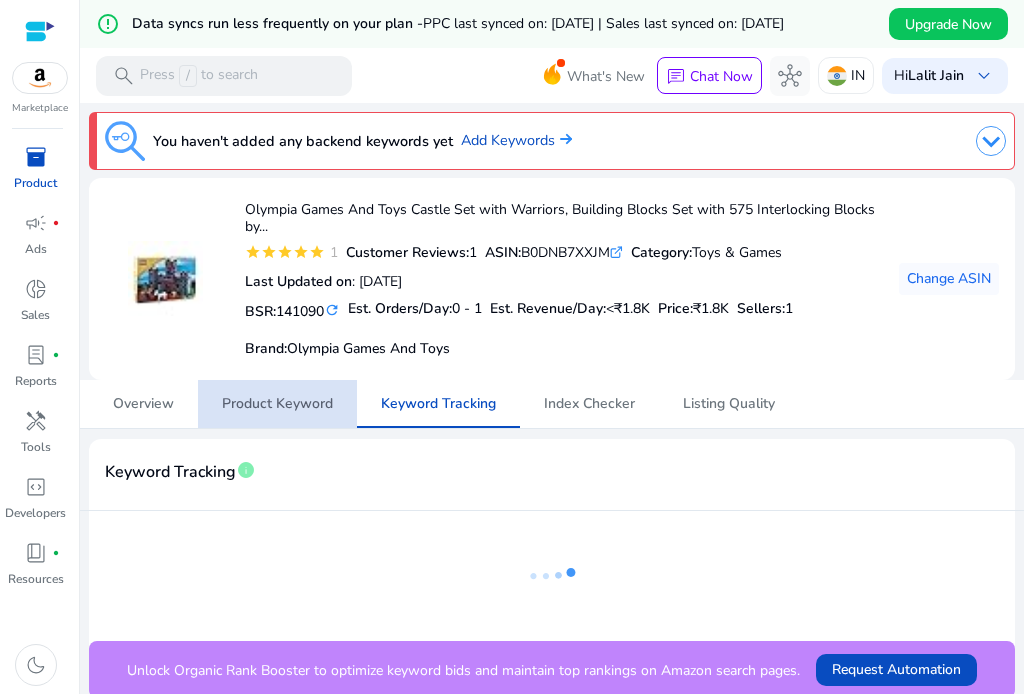 click on "Product Keyword" at bounding box center [277, 404] 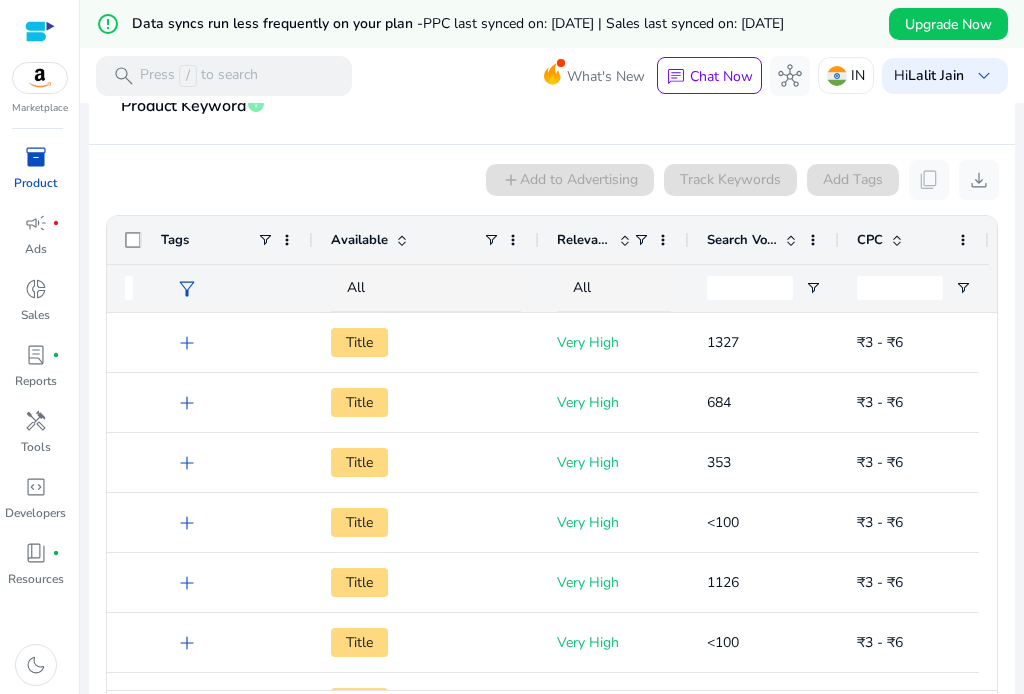 scroll, scrollTop: 0, scrollLeft: 0, axis: both 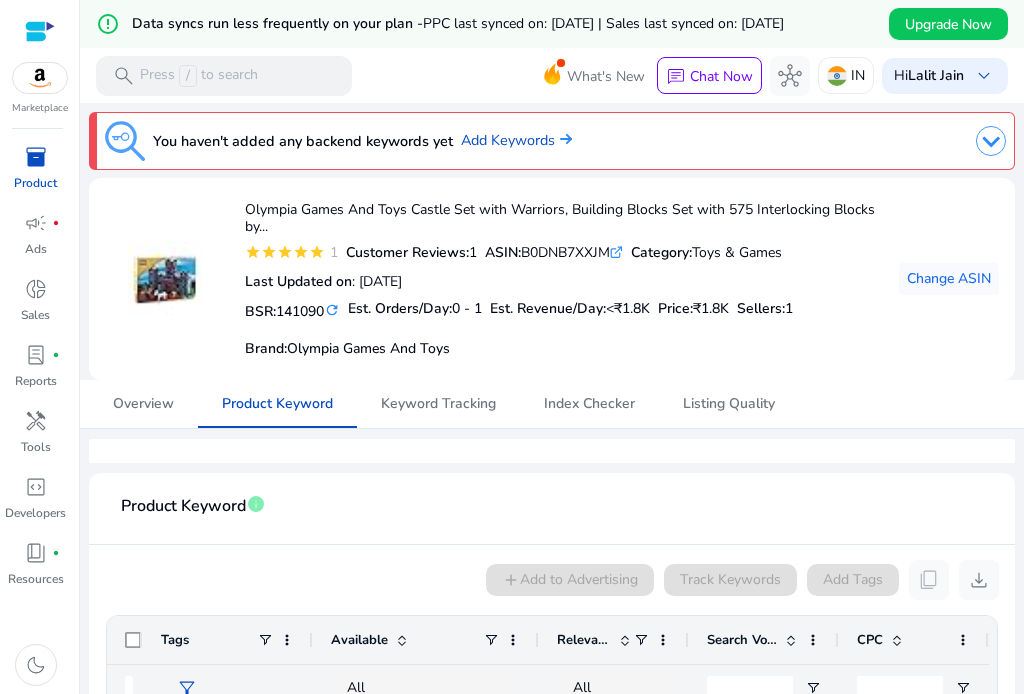 click 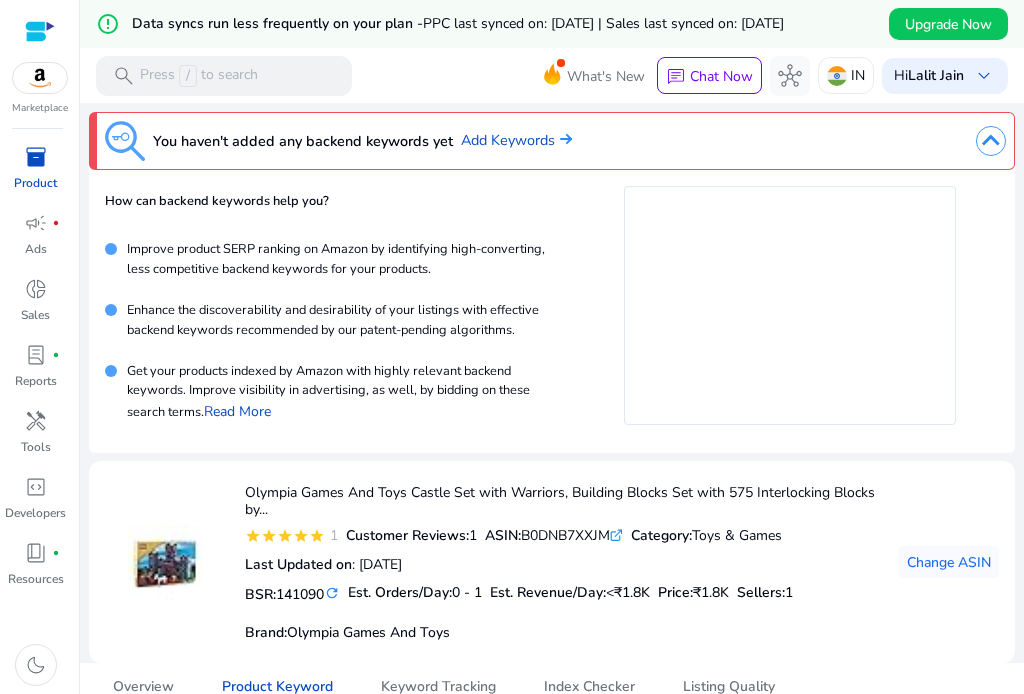 click 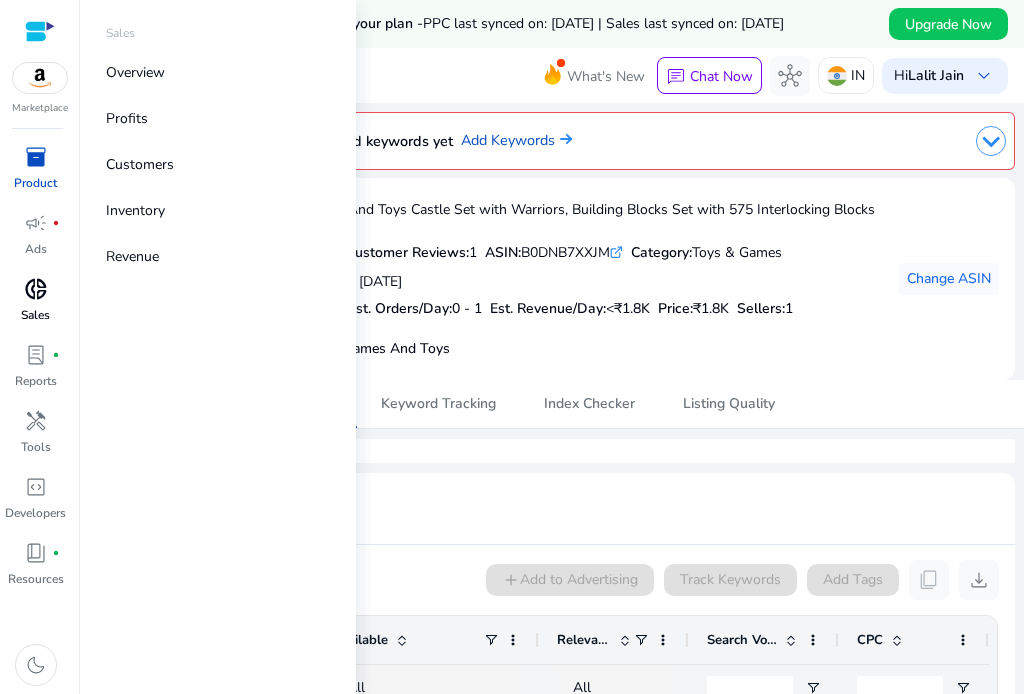 click on "donut_small   Sales" at bounding box center [35, 306] 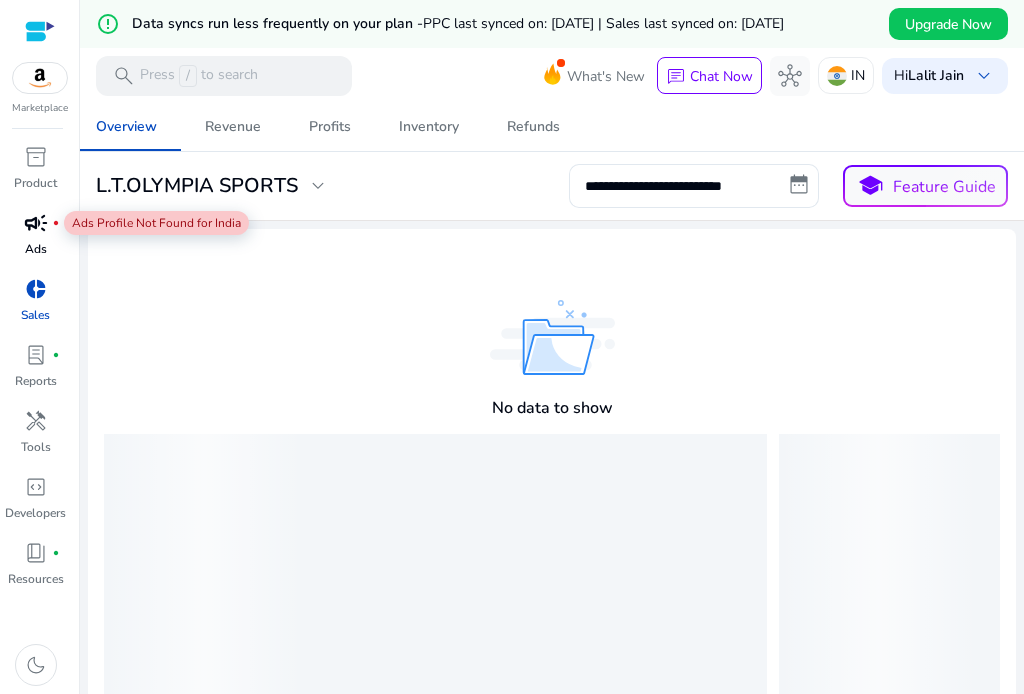 click on "campaign" at bounding box center [36, 223] 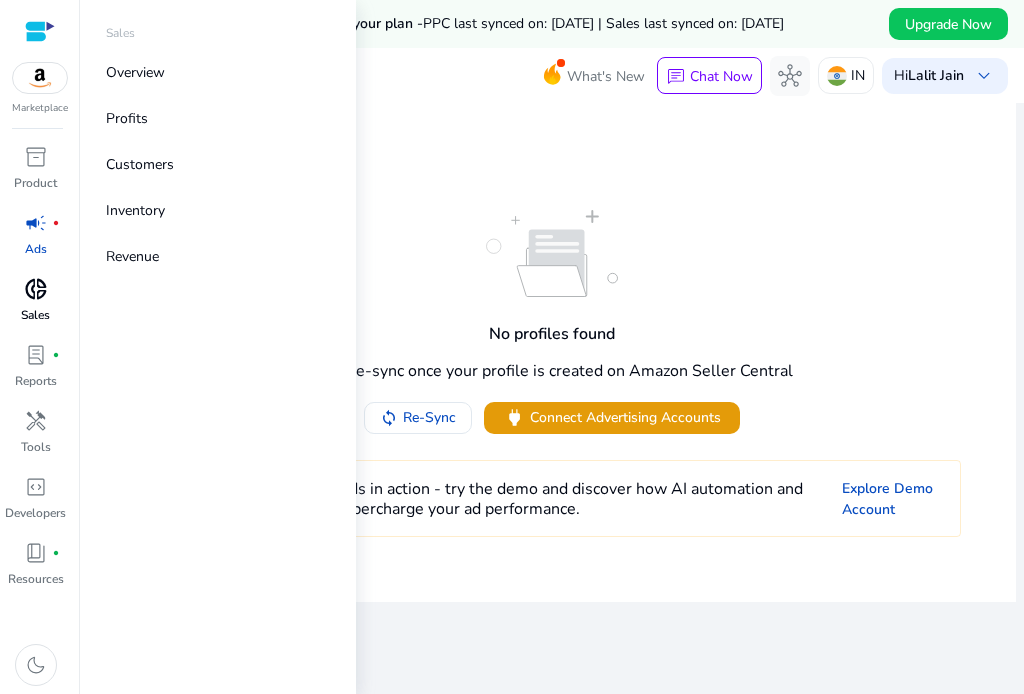 click on "Sales" at bounding box center (35, 315) 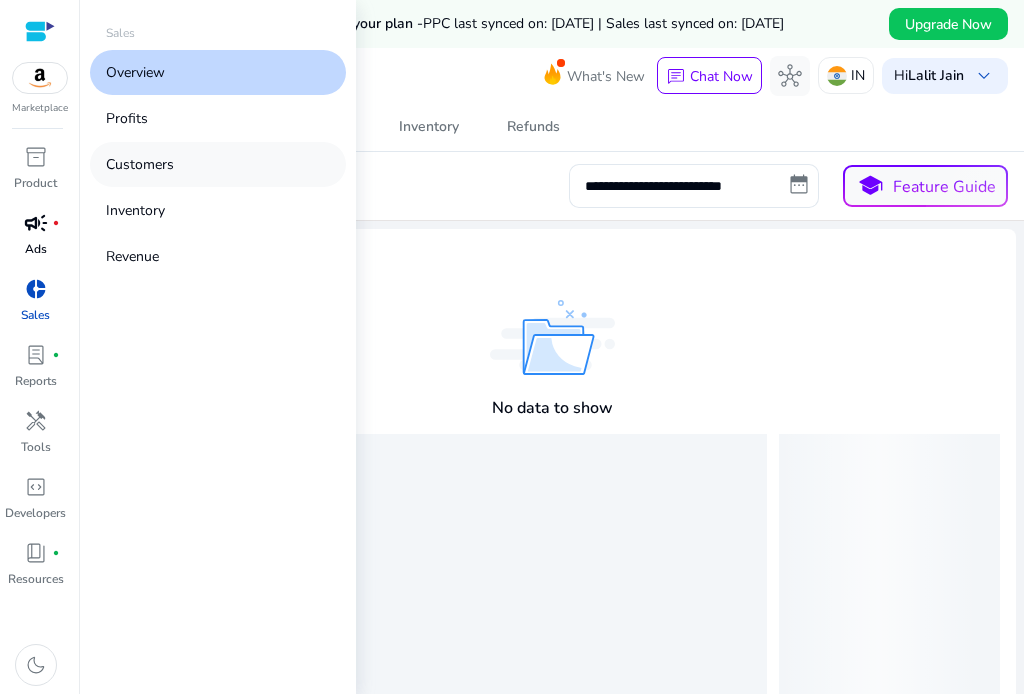 click on "Customers" at bounding box center [140, 164] 